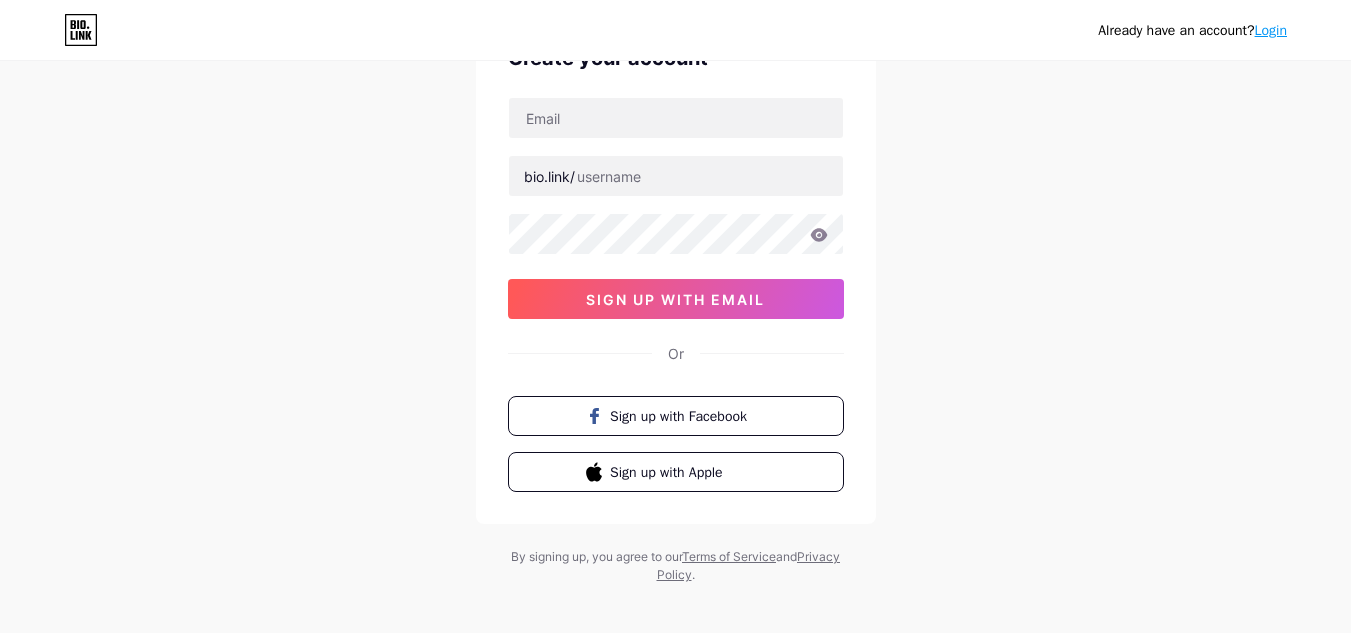 scroll, scrollTop: 132, scrollLeft: 0, axis: vertical 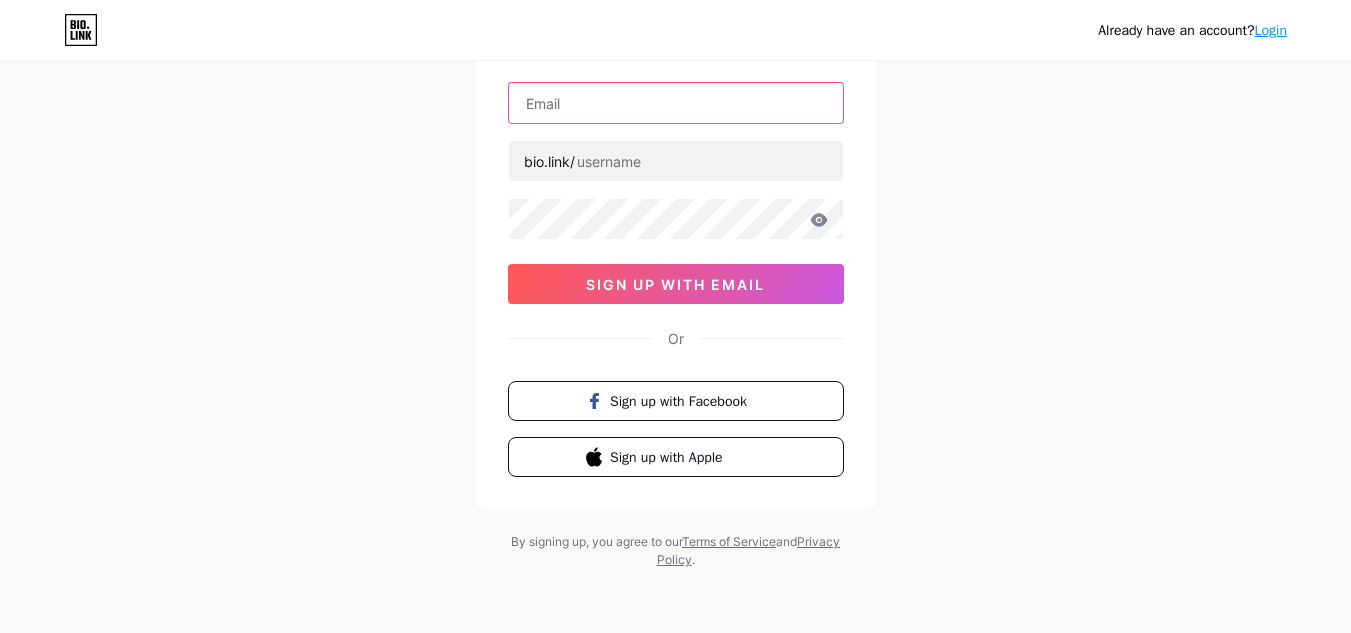 click at bounding box center [676, 103] 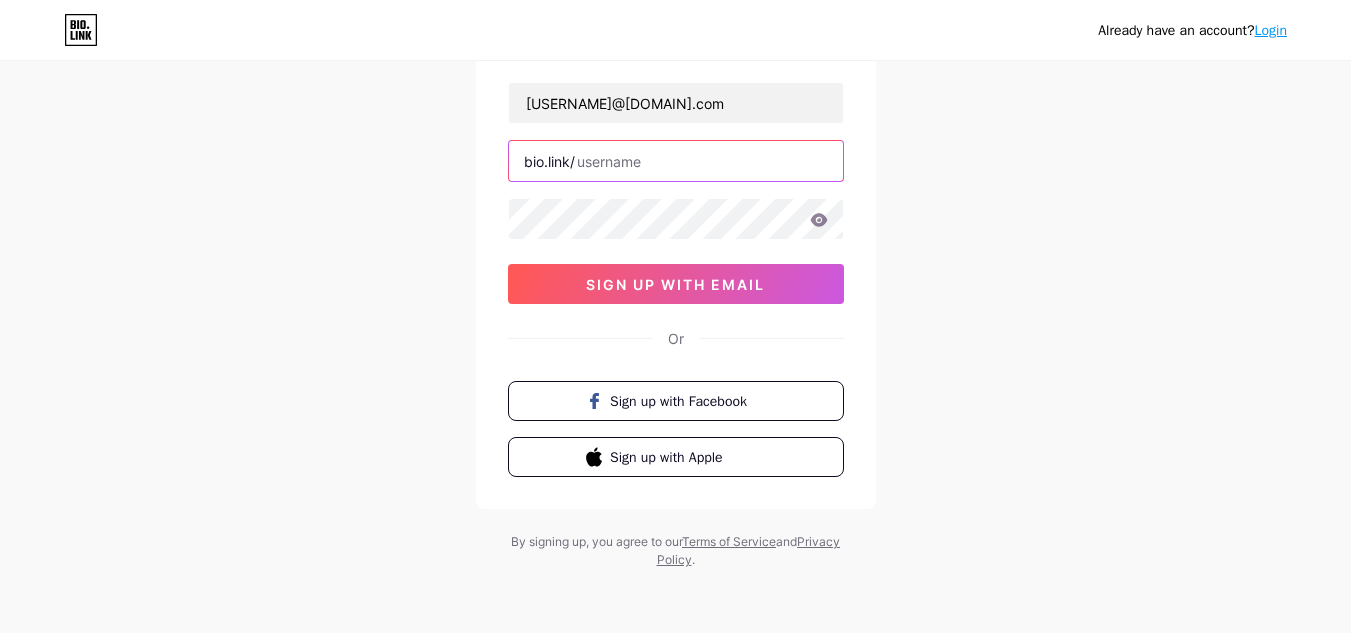 drag, startPoint x: 612, startPoint y: 163, endPoint x: 630, endPoint y: 166, distance: 18.248287 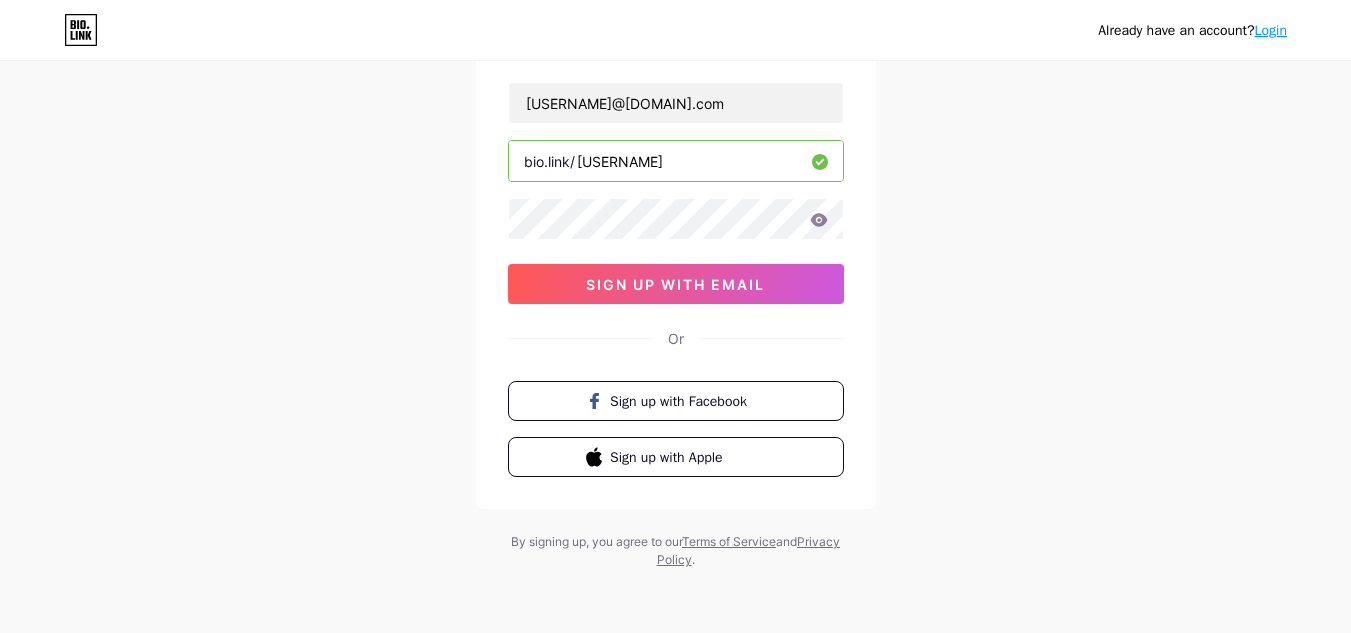 click on "[USERNAME]" at bounding box center (676, 161) 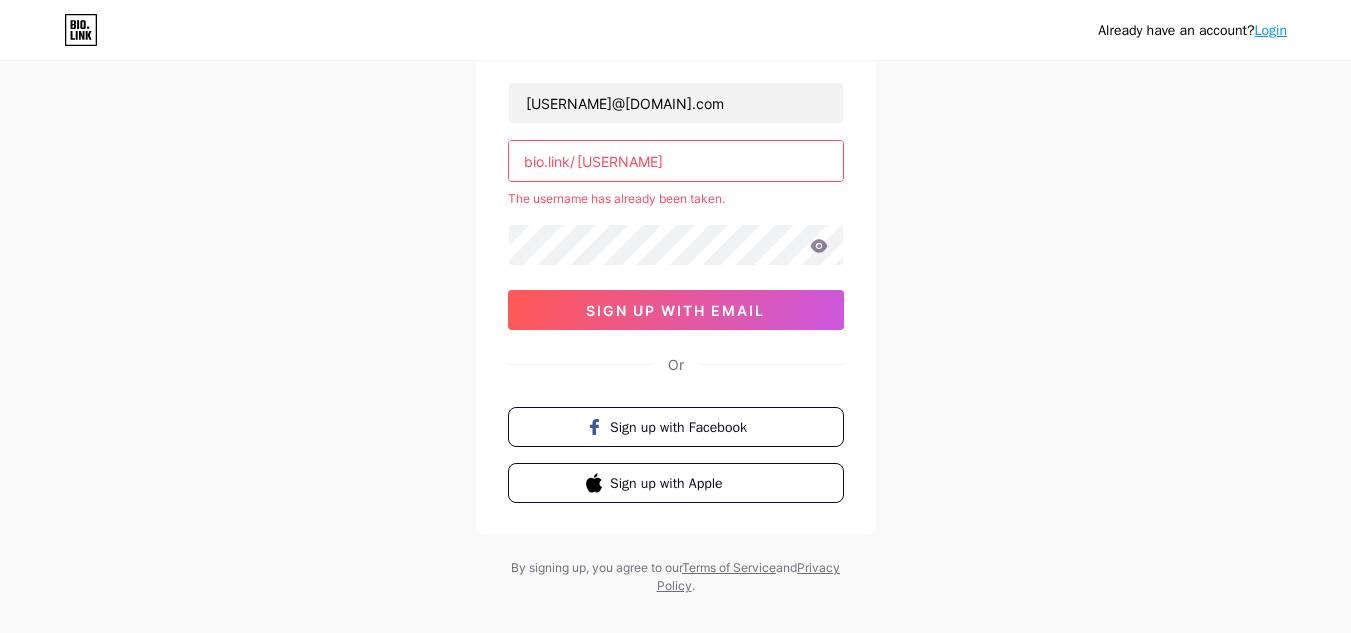 click on "[USERNAME]" at bounding box center (676, 161) 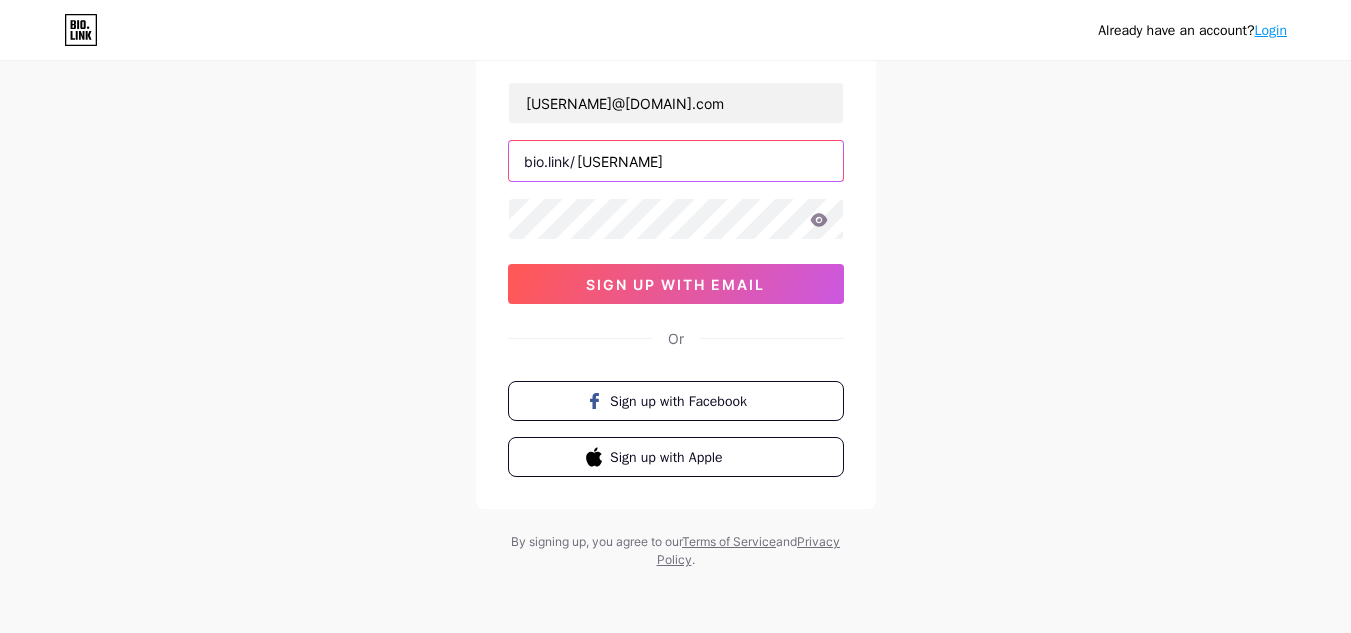 type on "[USERNAME]" 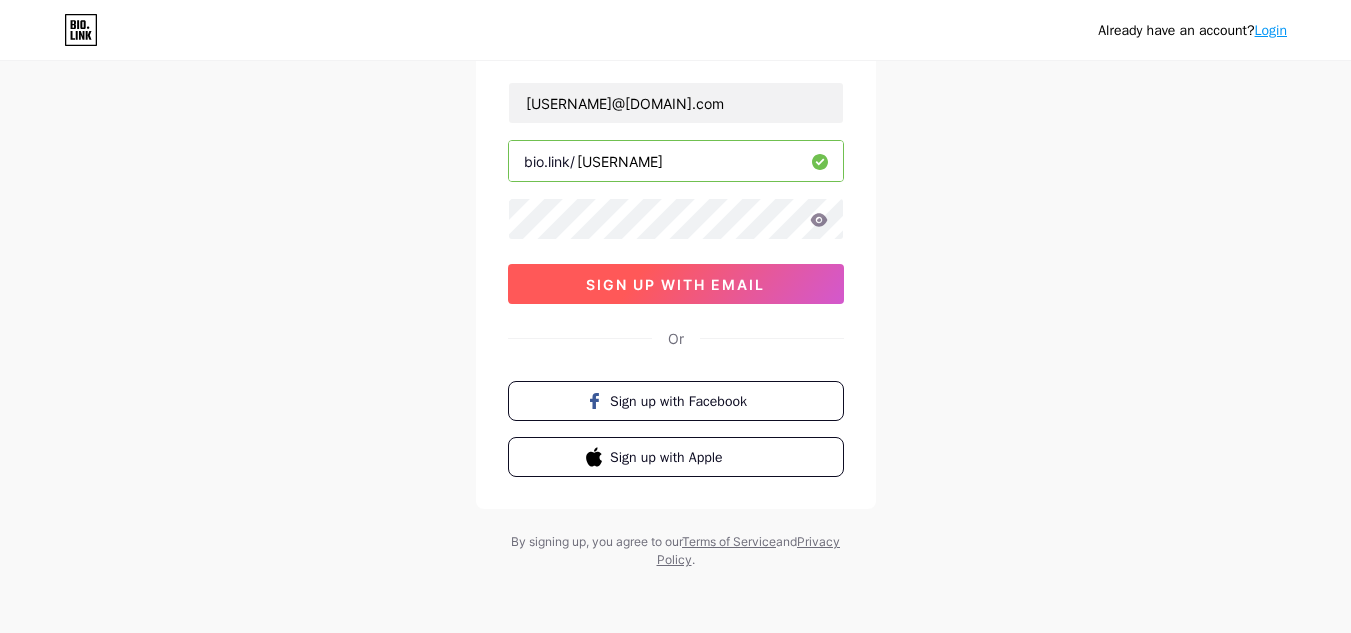 click on "sign up with email" at bounding box center (675, 284) 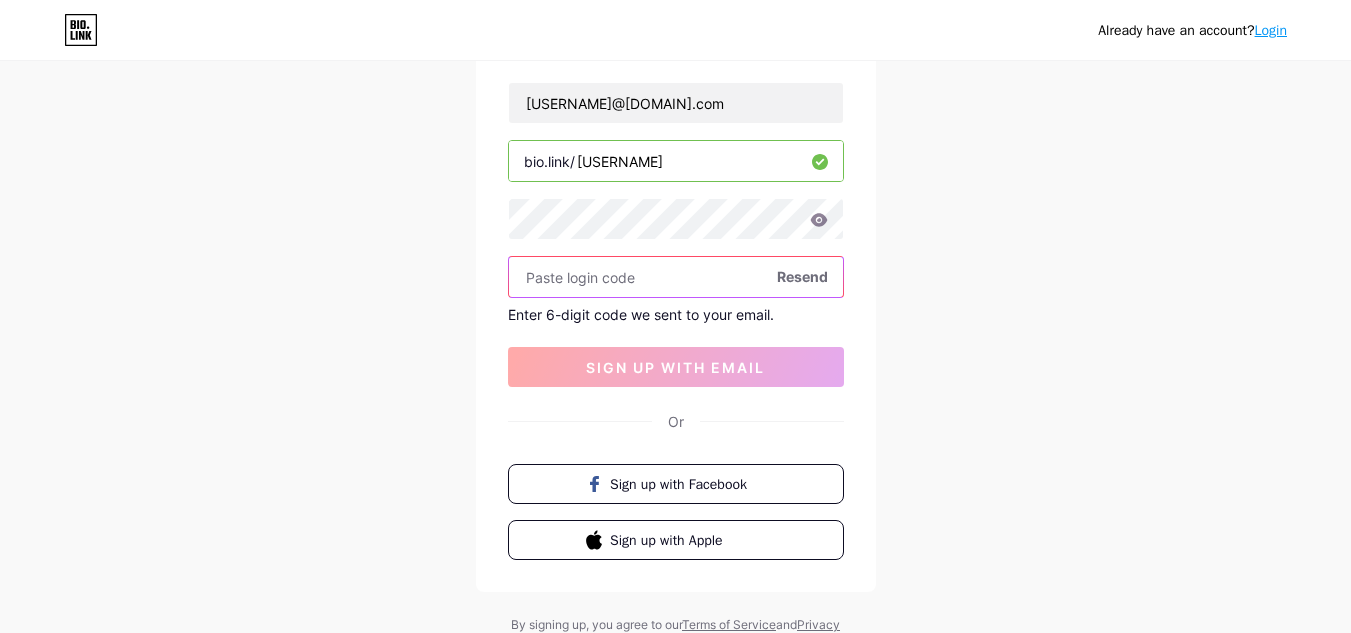 click at bounding box center (676, 277) 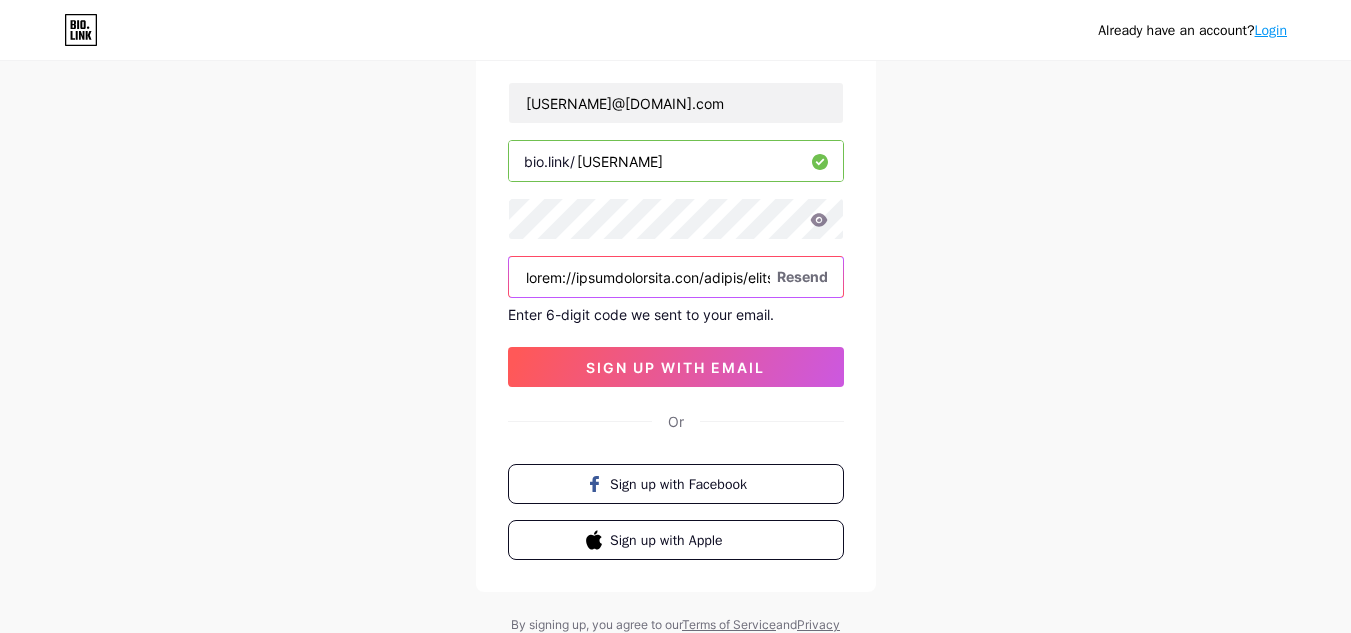 scroll, scrollTop: 0, scrollLeft: 19591, axis: horizontal 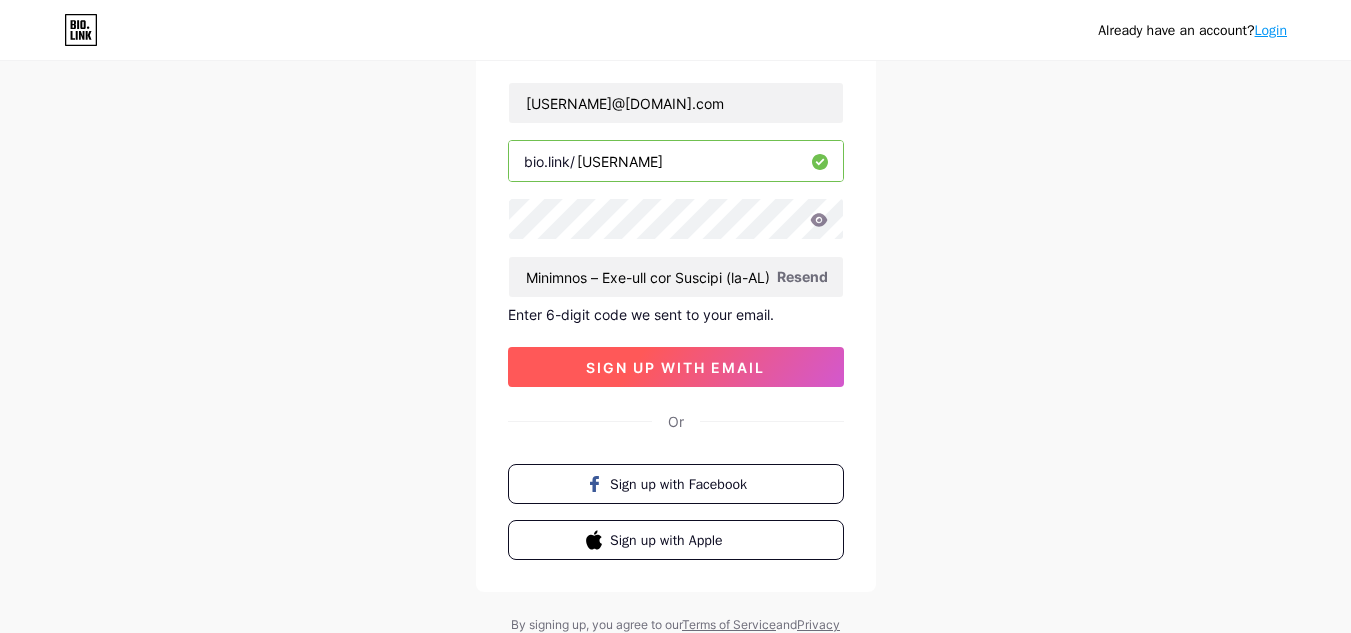 click on "sign up with email" at bounding box center (675, 367) 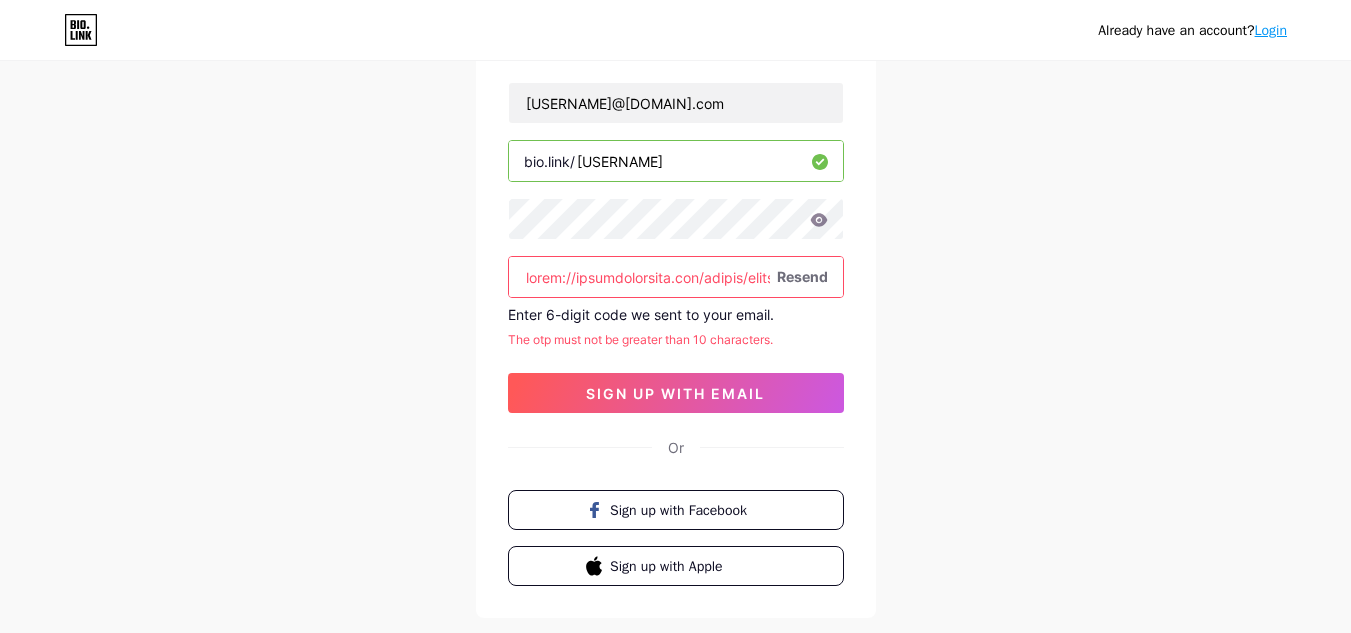 click at bounding box center [676, 277] 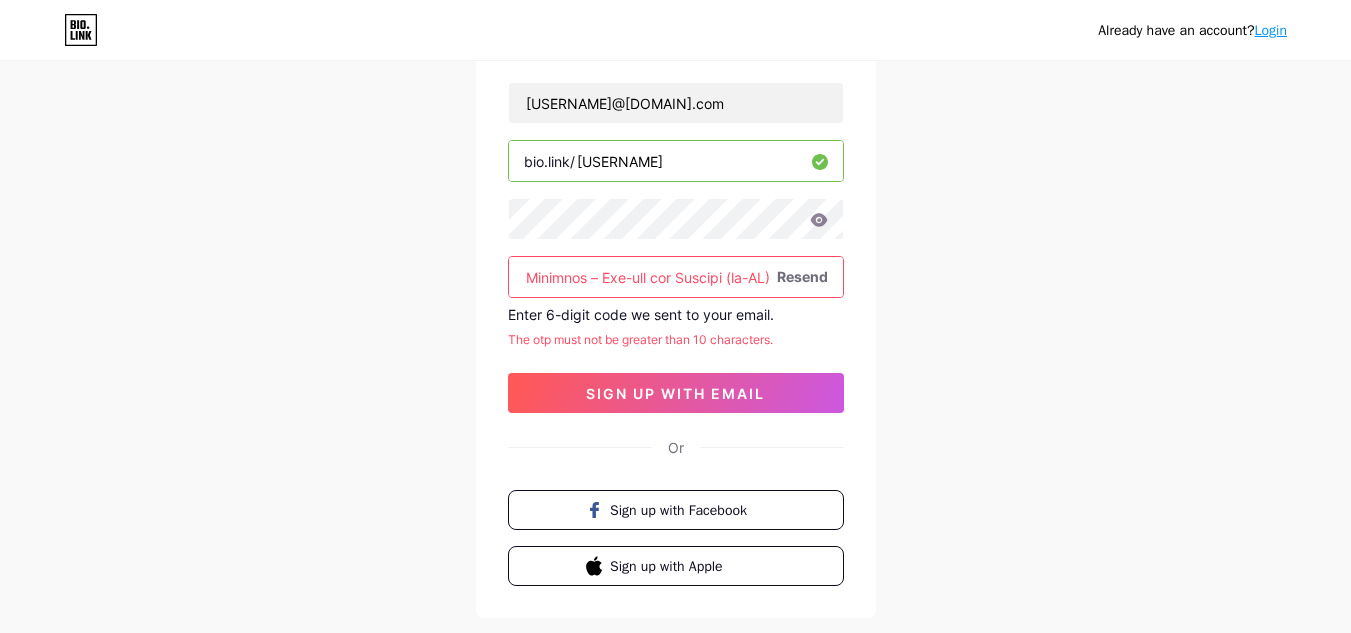 scroll, scrollTop: 0, scrollLeft: 0, axis: both 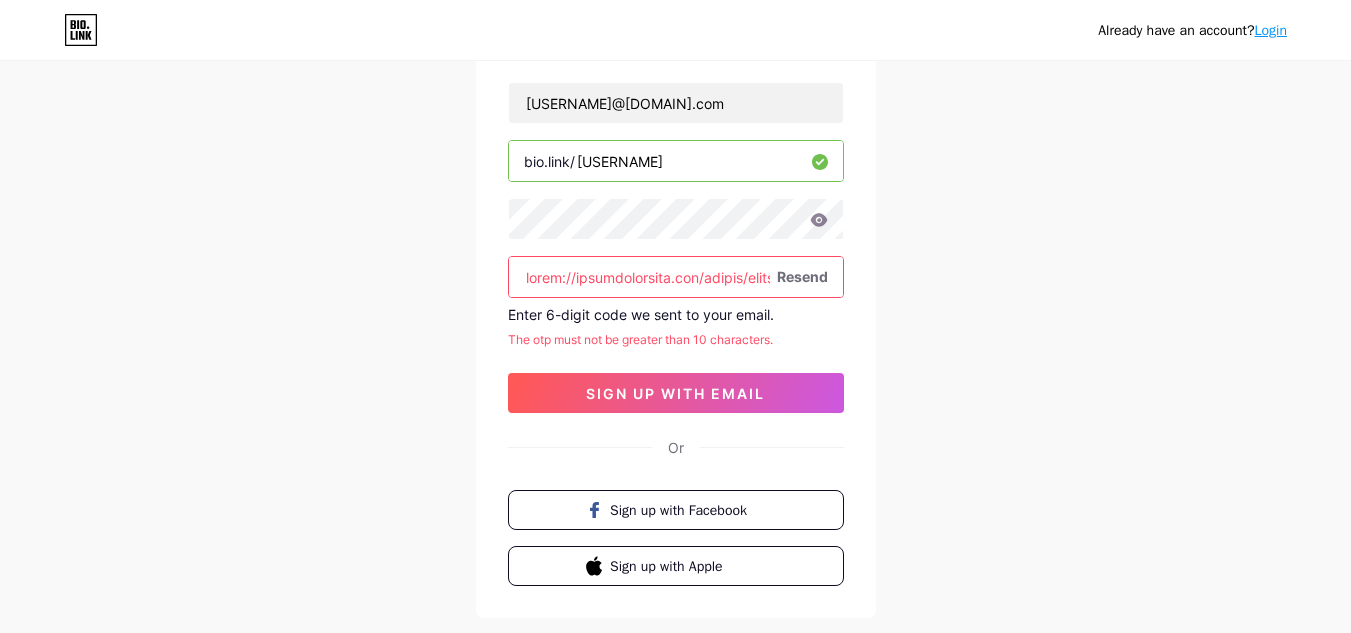 click at bounding box center (676, 277) 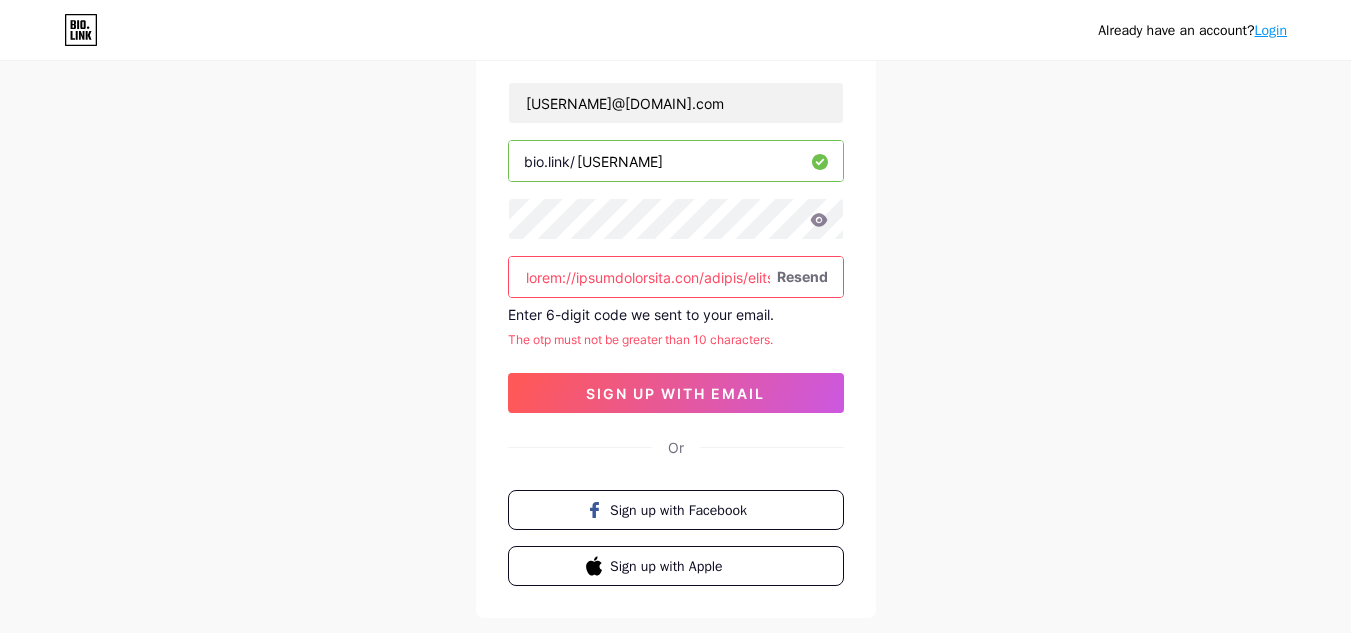 click at bounding box center [676, 277] 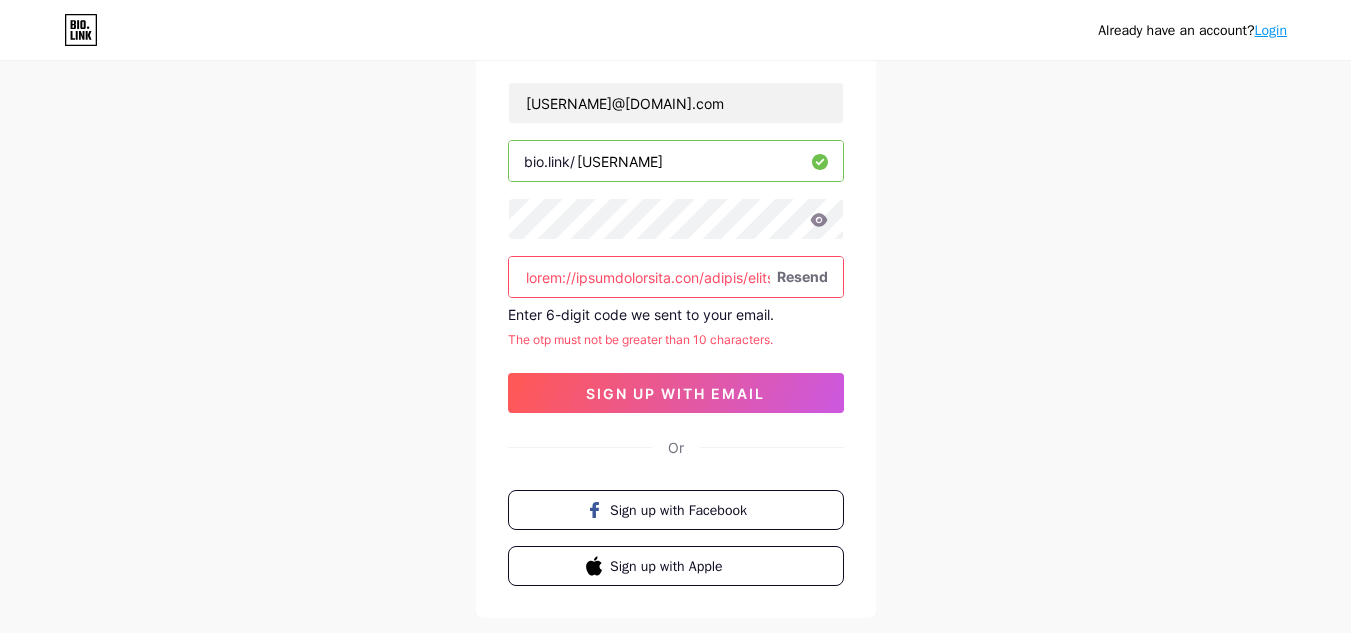 paste on "[NUMBER]" 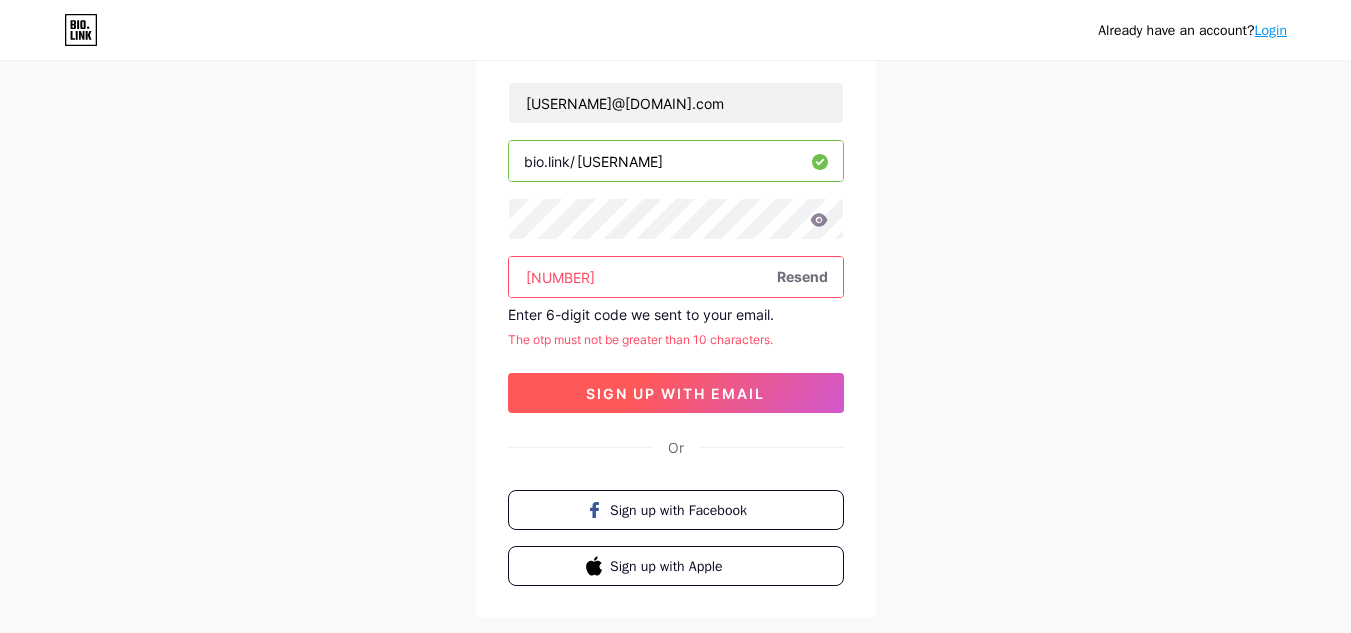 type on "[NUMBER]" 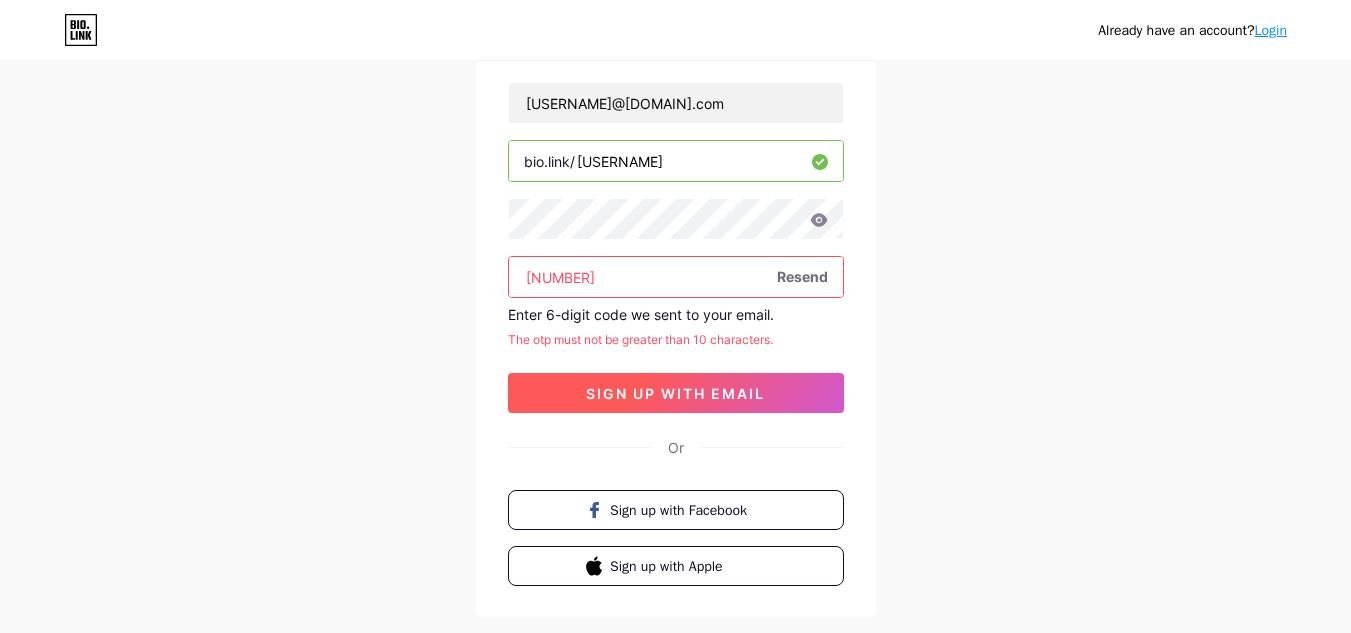 click on "sign up with email" at bounding box center [676, 393] 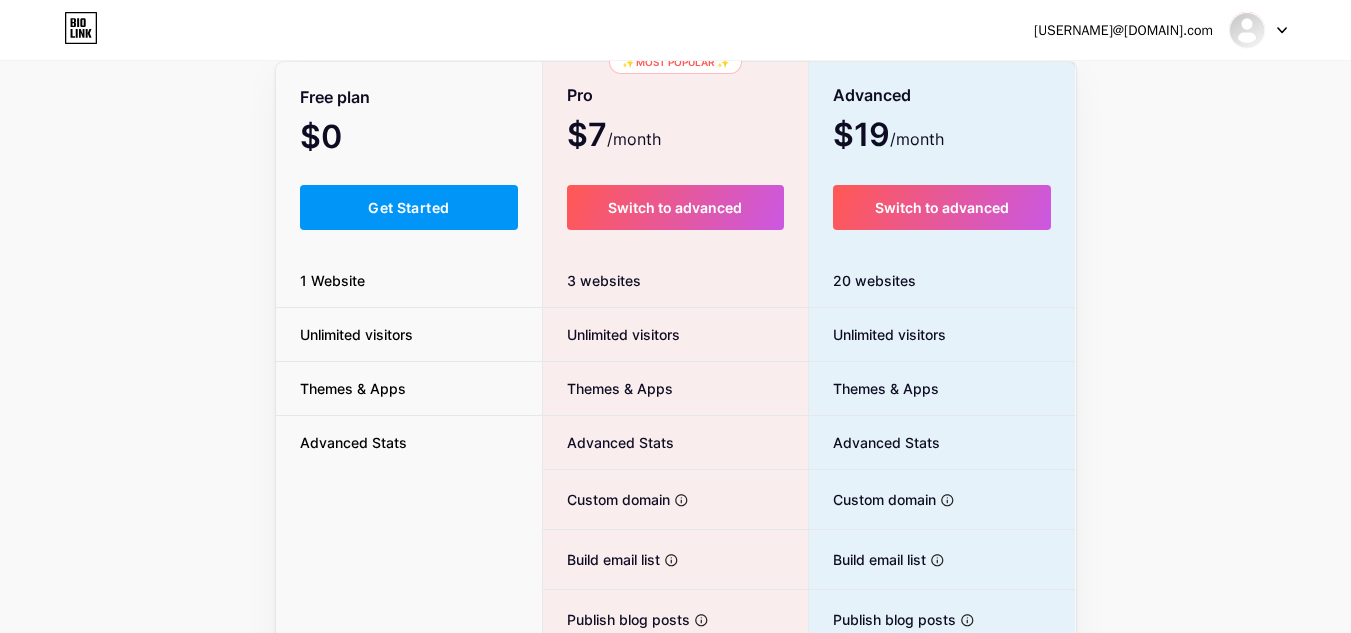 scroll, scrollTop: 0, scrollLeft: 0, axis: both 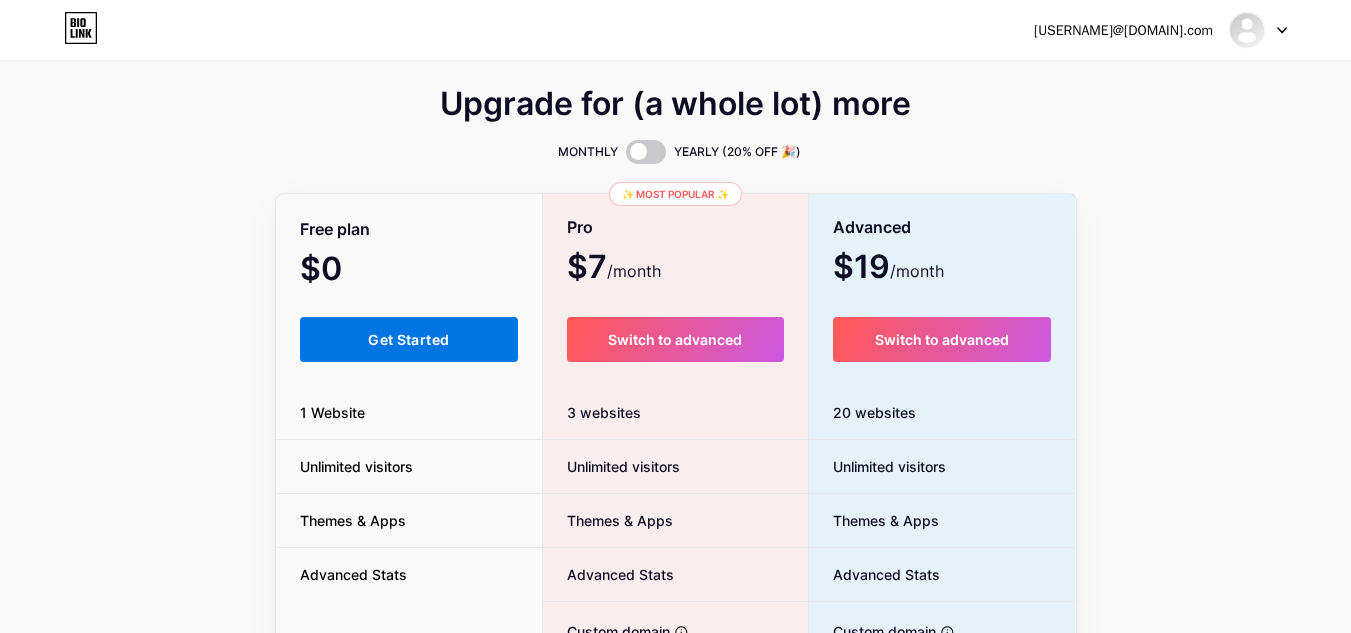 click on "Get Started" at bounding box center [408, 339] 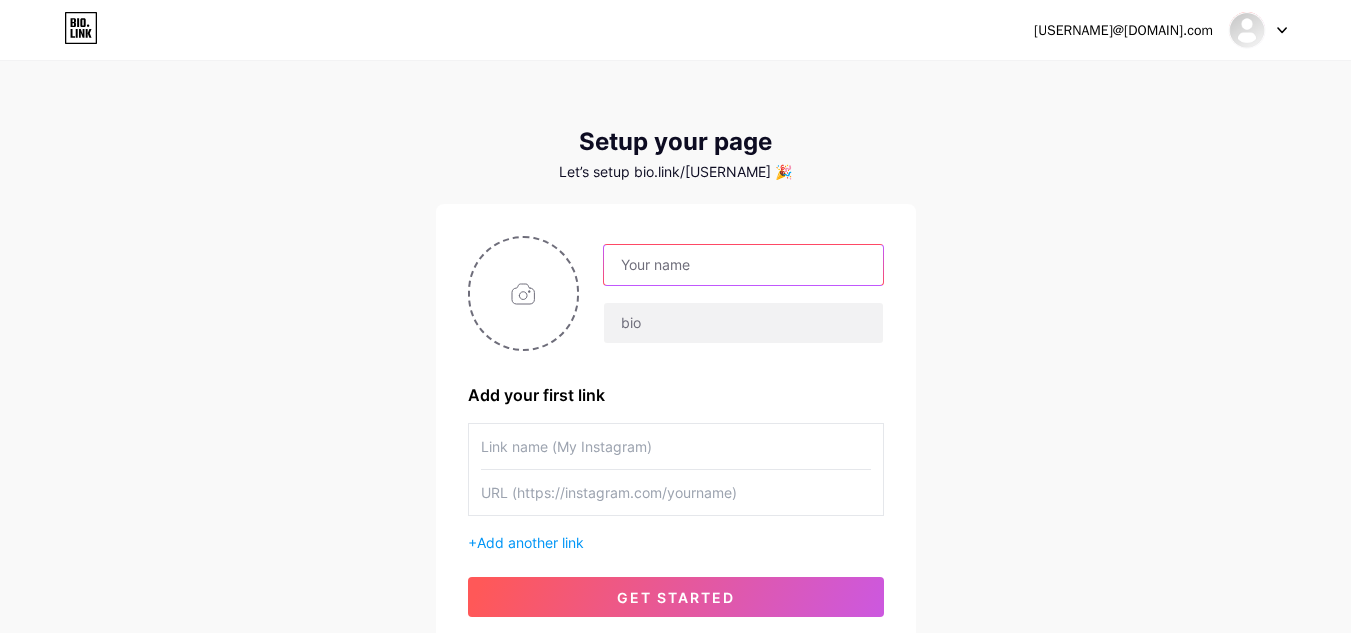 click at bounding box center (743, 265) 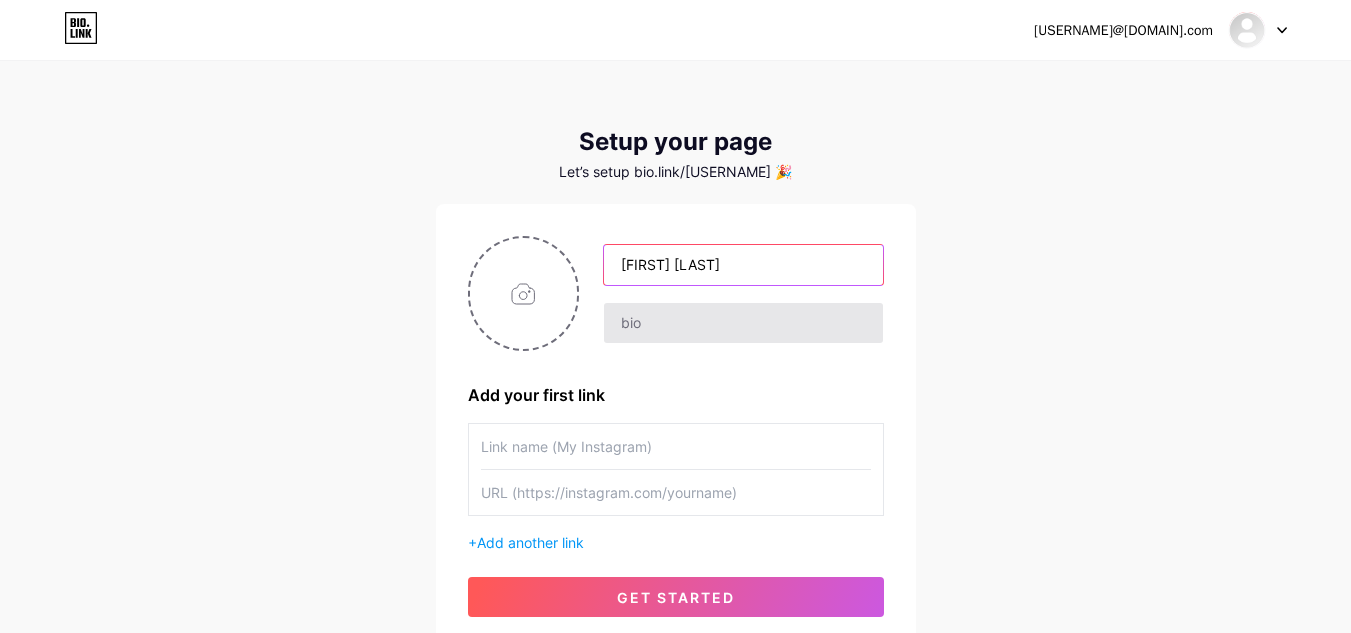 type on "[FIRST] [LAST]" 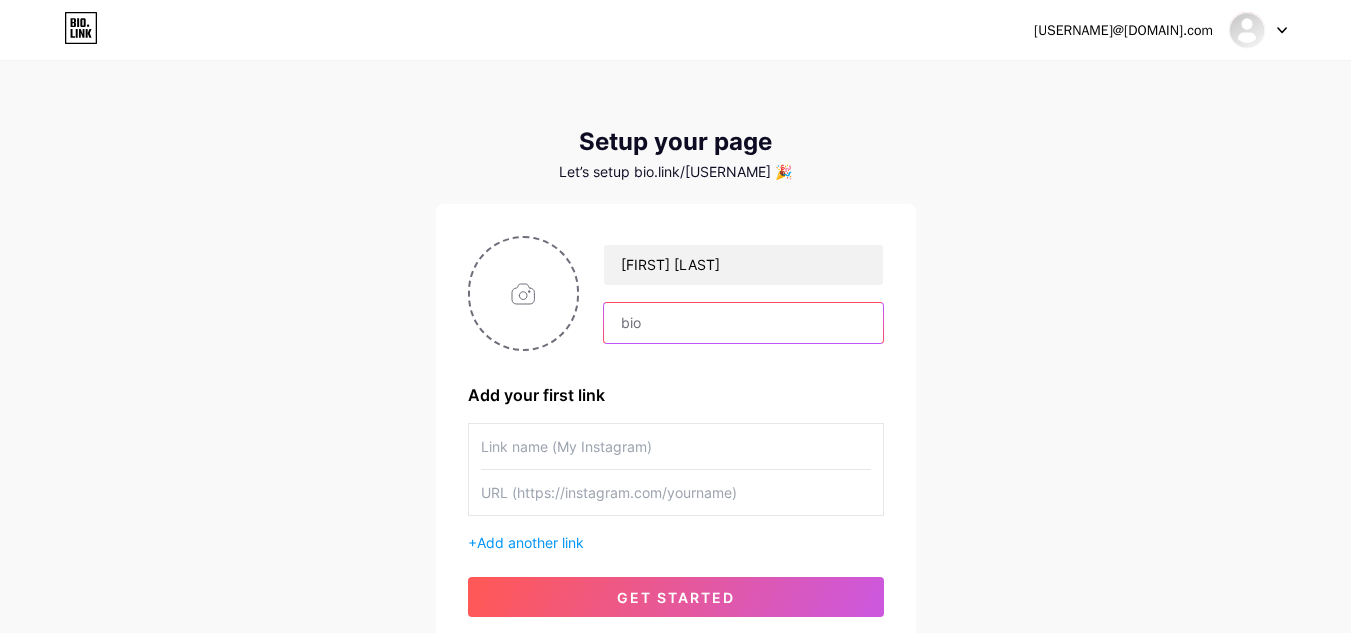click at bounding box center [743, 323] 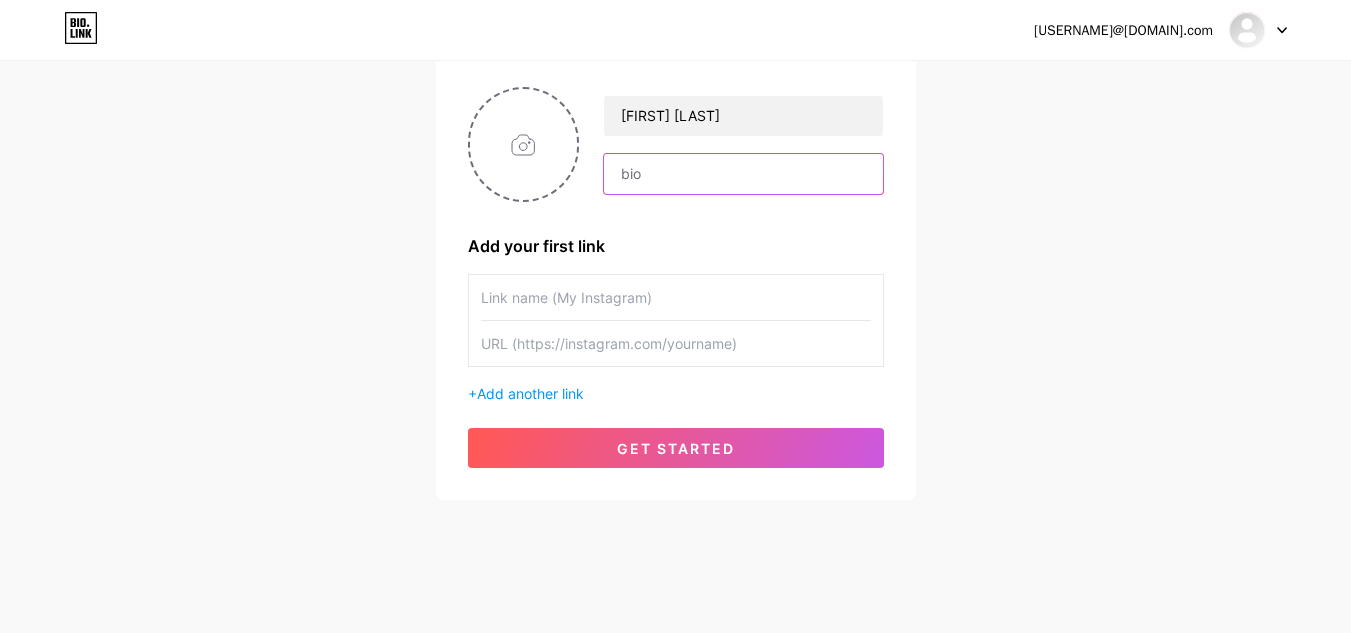 scroll, scrollTop: 160, scrollLeft: 0, axis: vertical 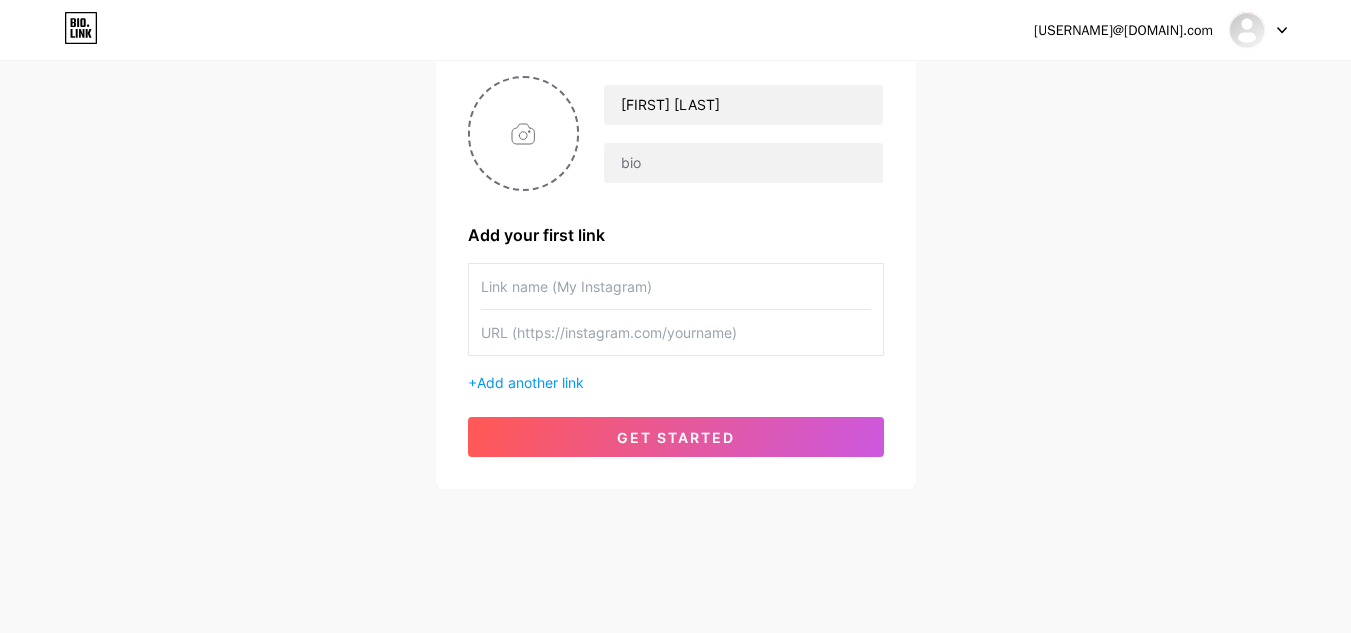click at bounding box center [676, 286] 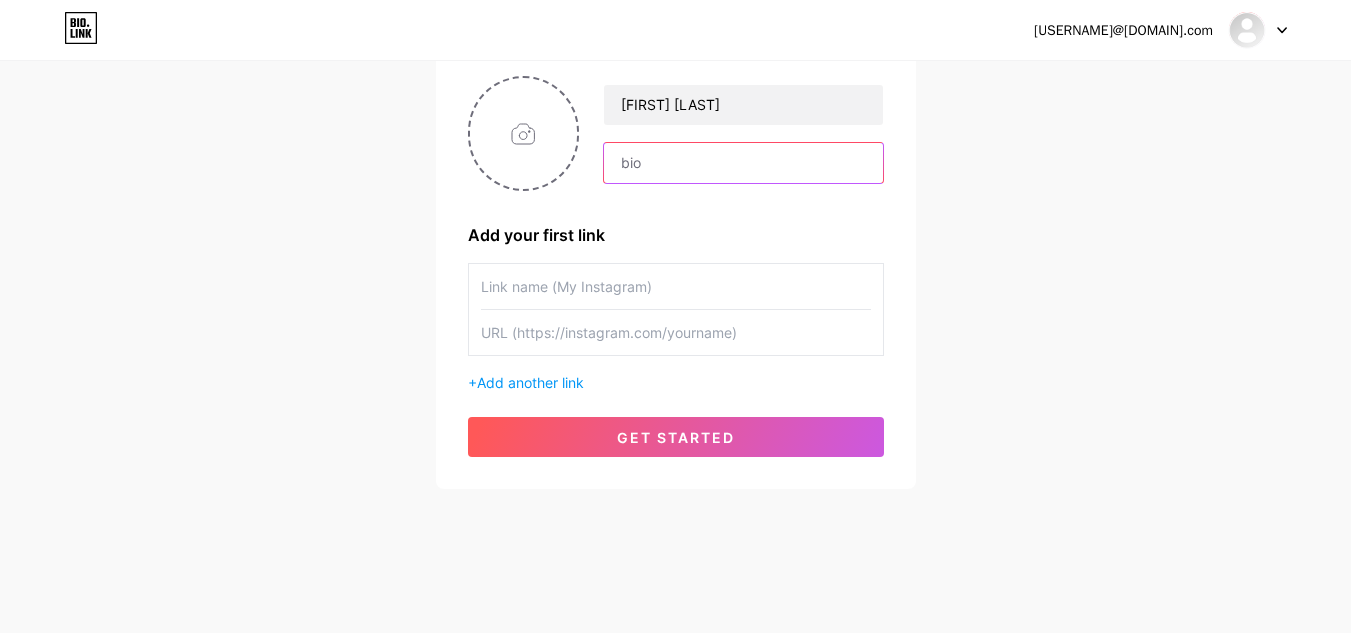 click at bounding box center (743, 163) 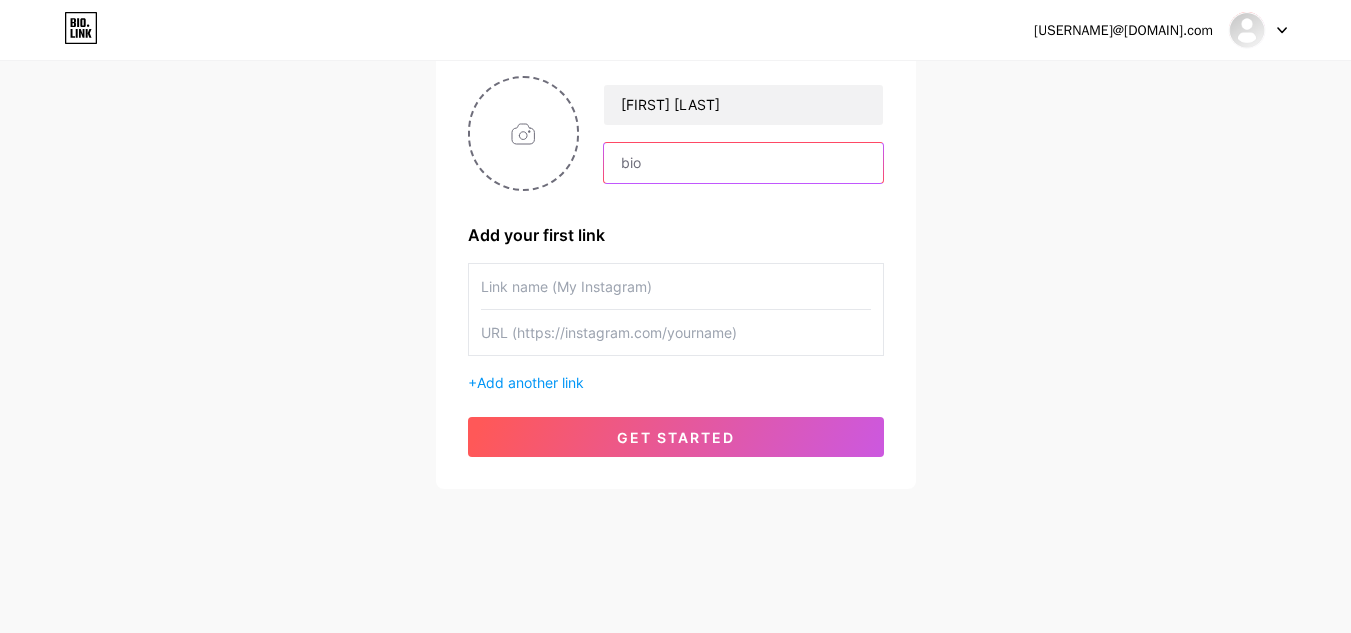 paste on "[NUMBER]" 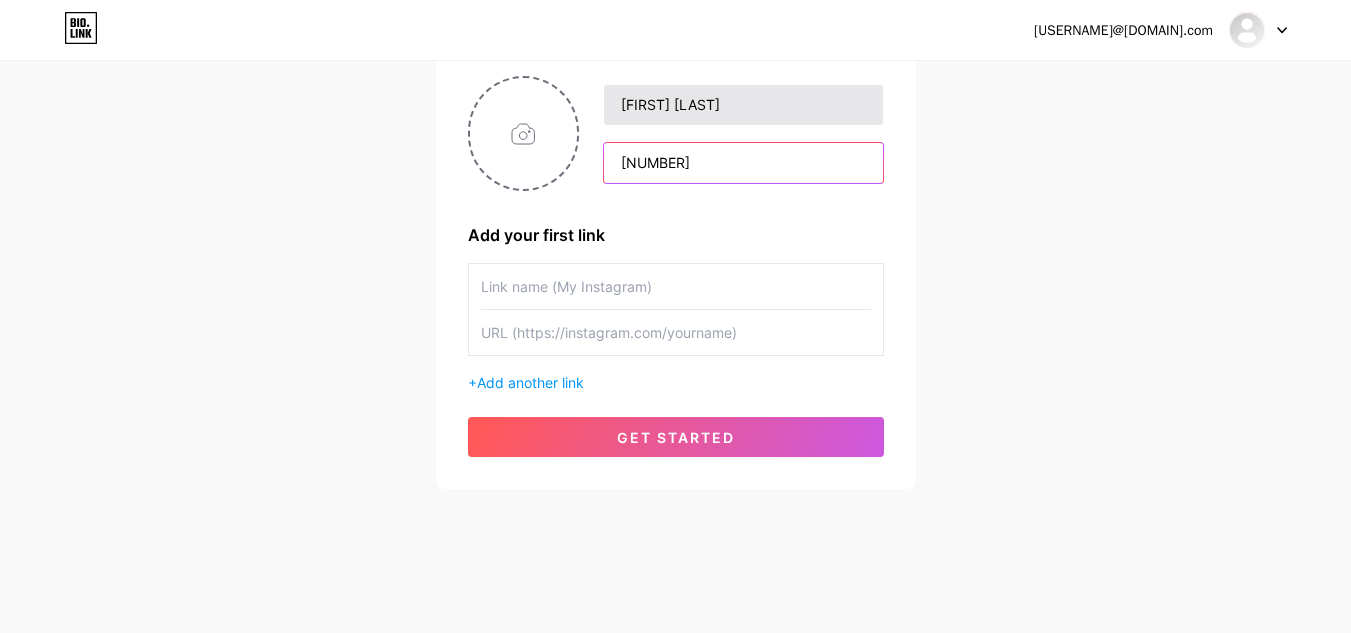 paste on "Soy analista profesional de investigación de mercados en Informes de Expertos (IDE) y me especializo en el análisis de datos empresariales, el seguimiento de las tendencias del sector y la elaboración de informes de mercado exhaustivos. Proporciono perspectivas estratégicas que apoyan las decisiones basadas en datos y contribuyen al crecimiento empresarial." 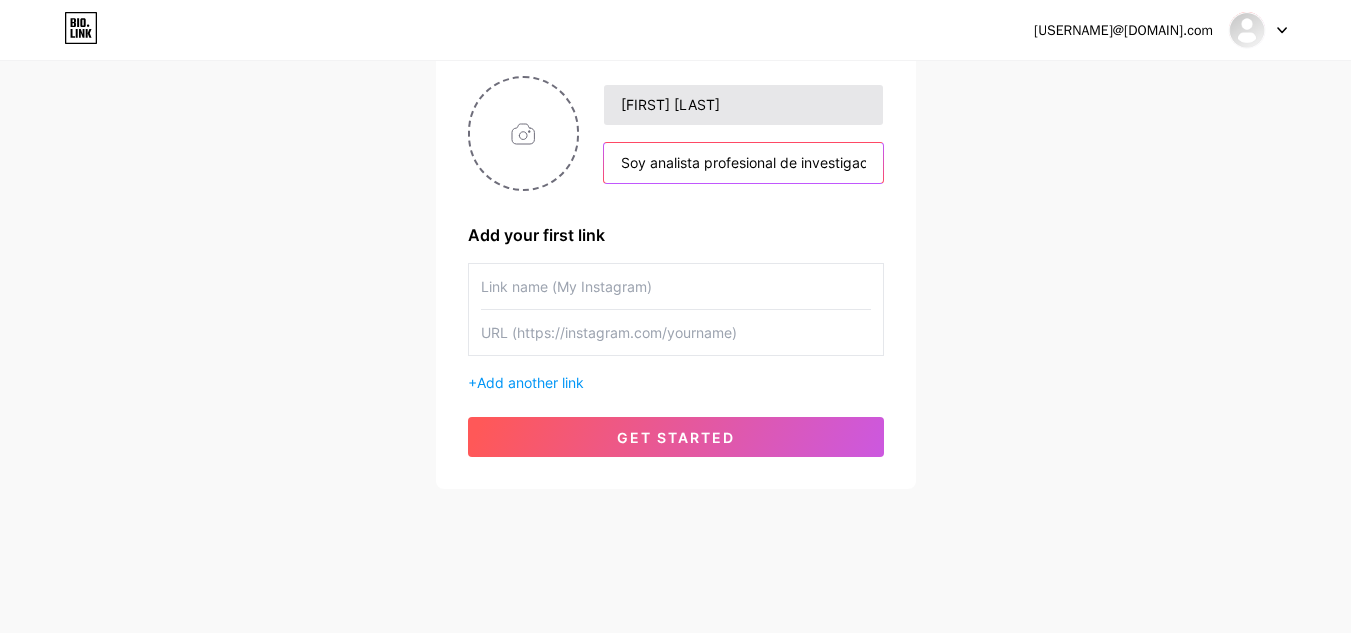 scroll, scrollTop: 0, scrollLeft: 2163, axis: horizontal 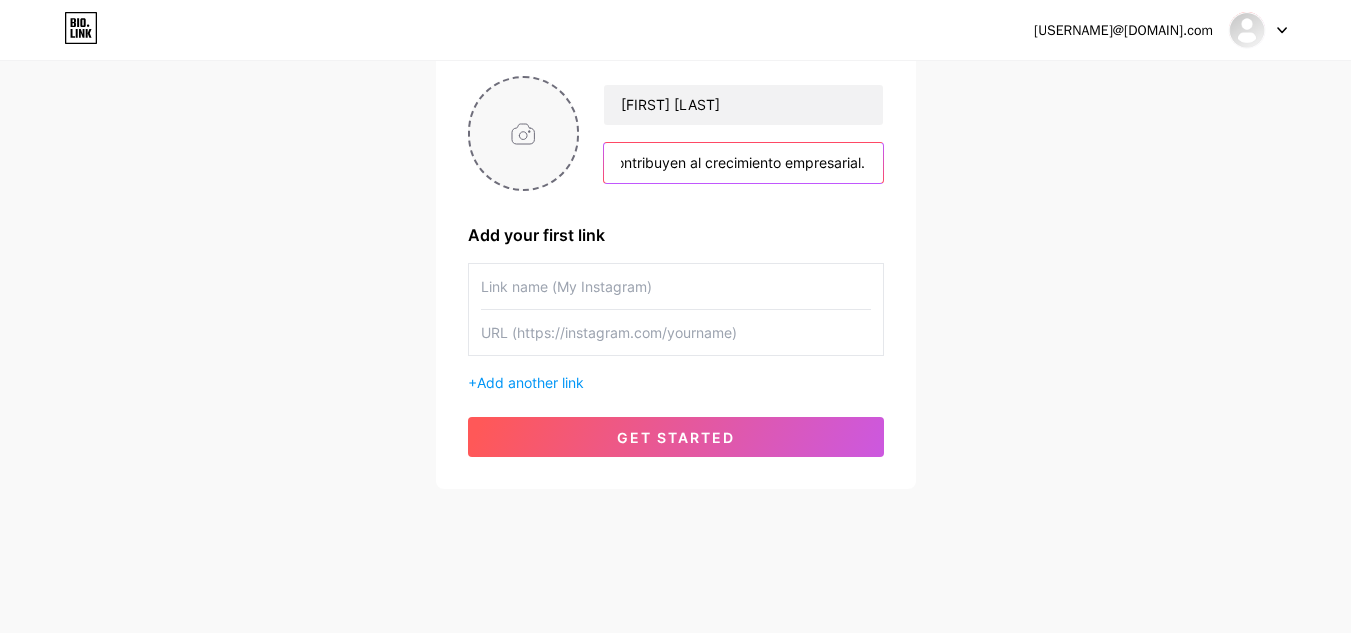 type on "Soy analista profesional de investigación de mercados en Informes de Expertos (IDE) y me especializo en el análisis de datos empresariales, el seguimiento de las tendencias del sector y la elaboración de informes de mercado exhaustivos. Proporciono perspectivas estratégicas que apoyan las decisiones basadas en datos y contribuyen al crecimiento empresarial." 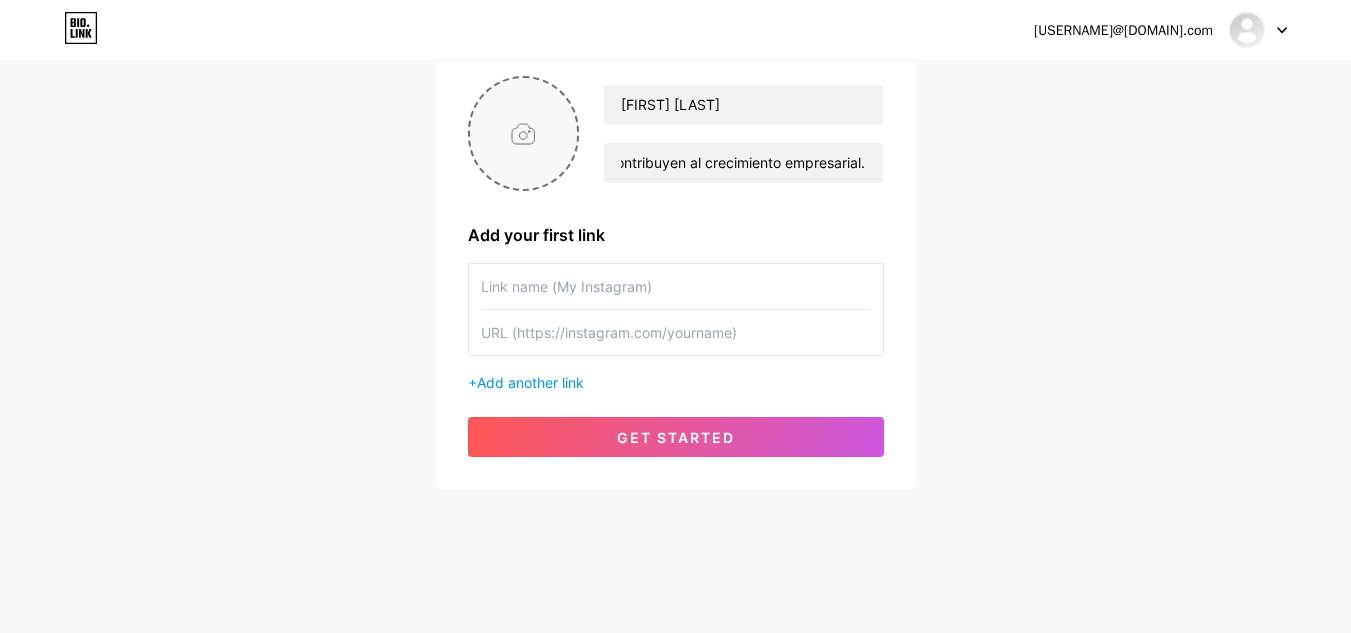 click at bounding box center [524, 133] 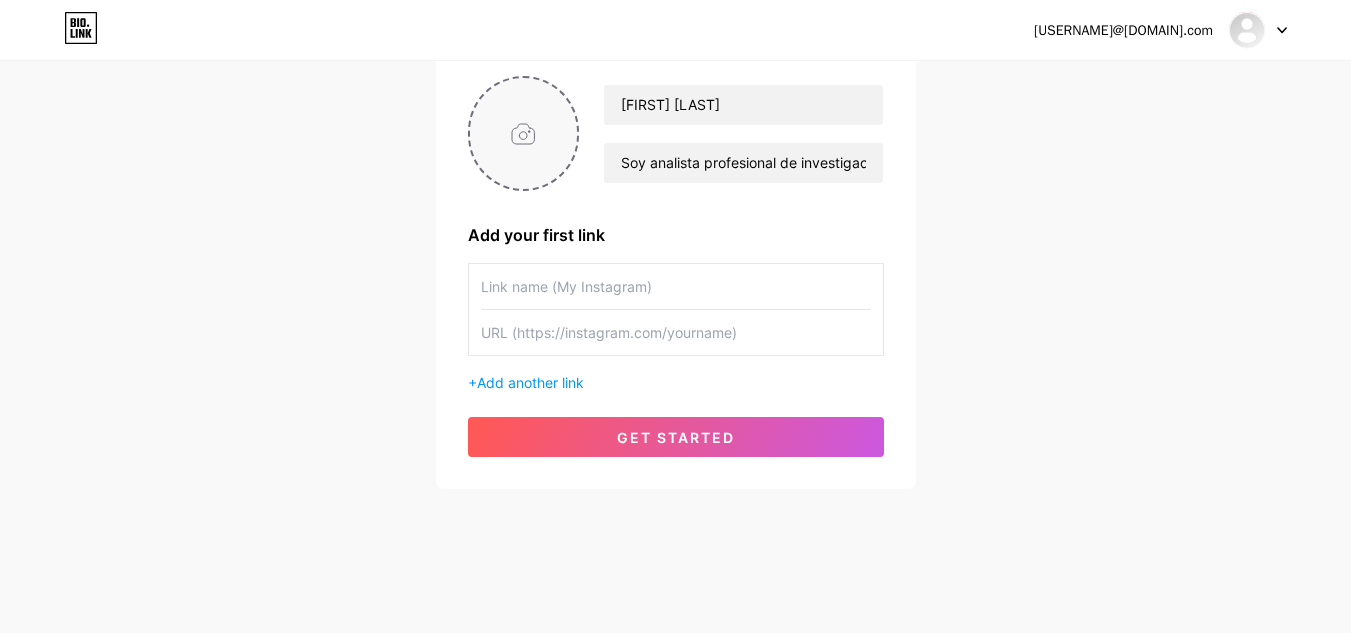 type on "C:\fakepath\[FILENAME]" 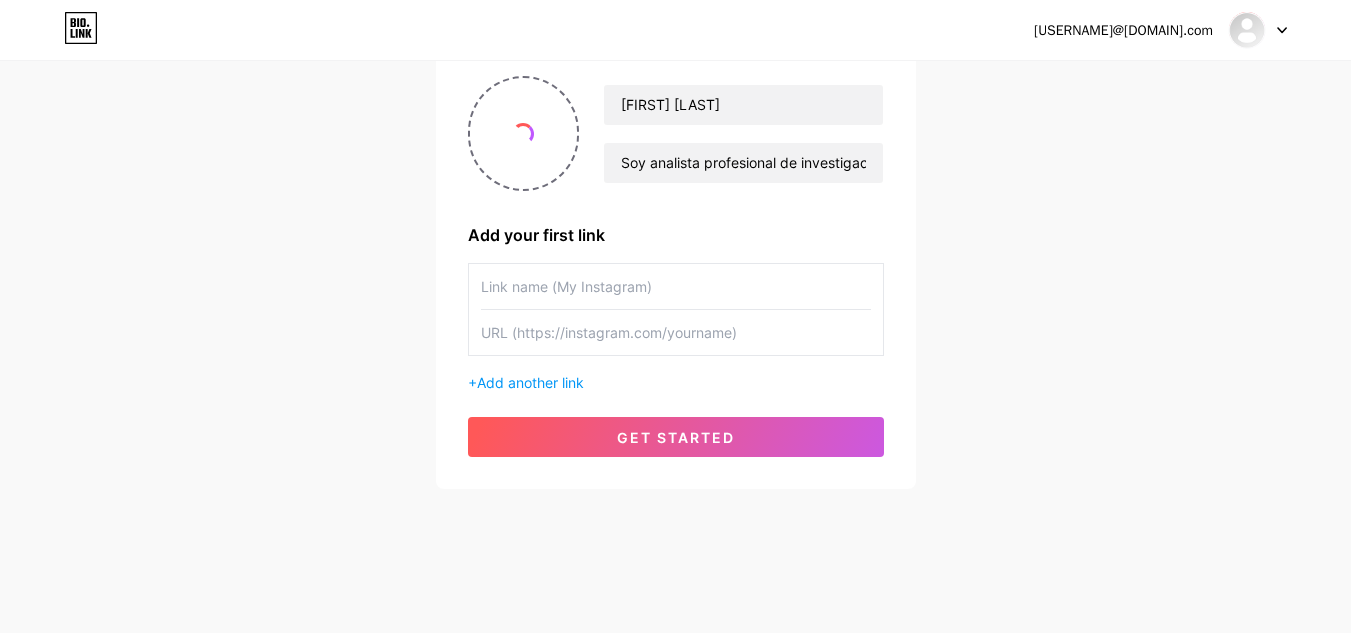 click at bounding box center (676, 286) 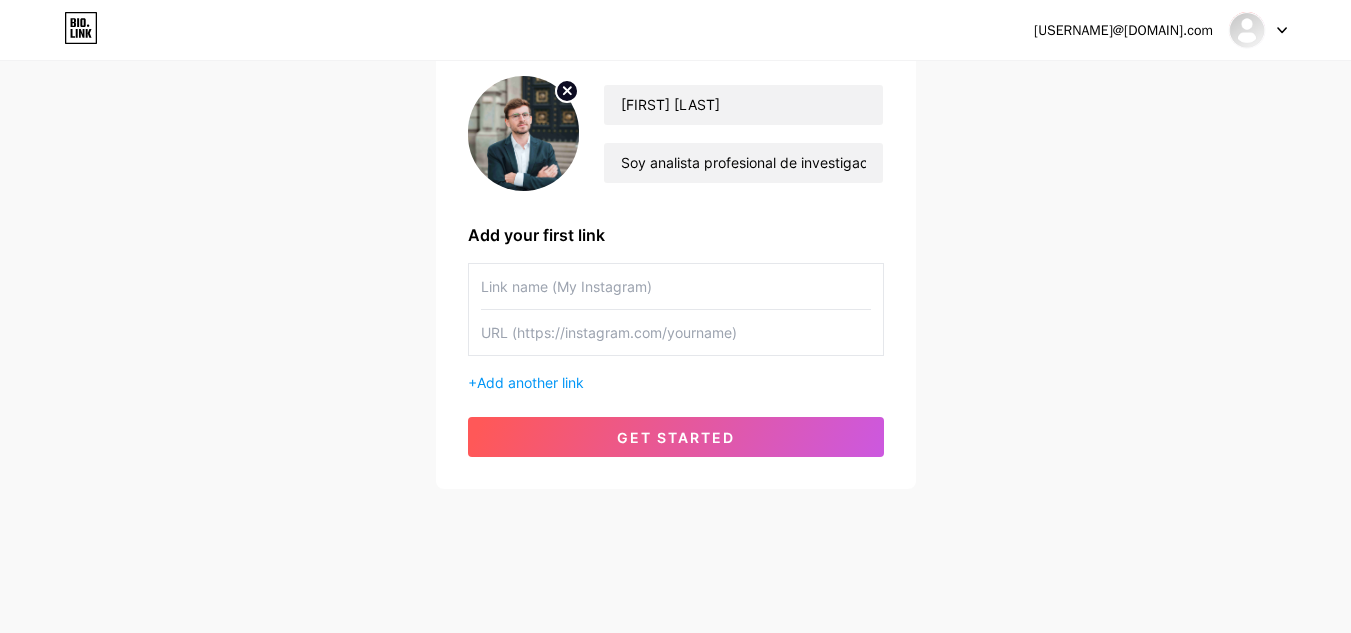 click at bounding box center (676, 286) 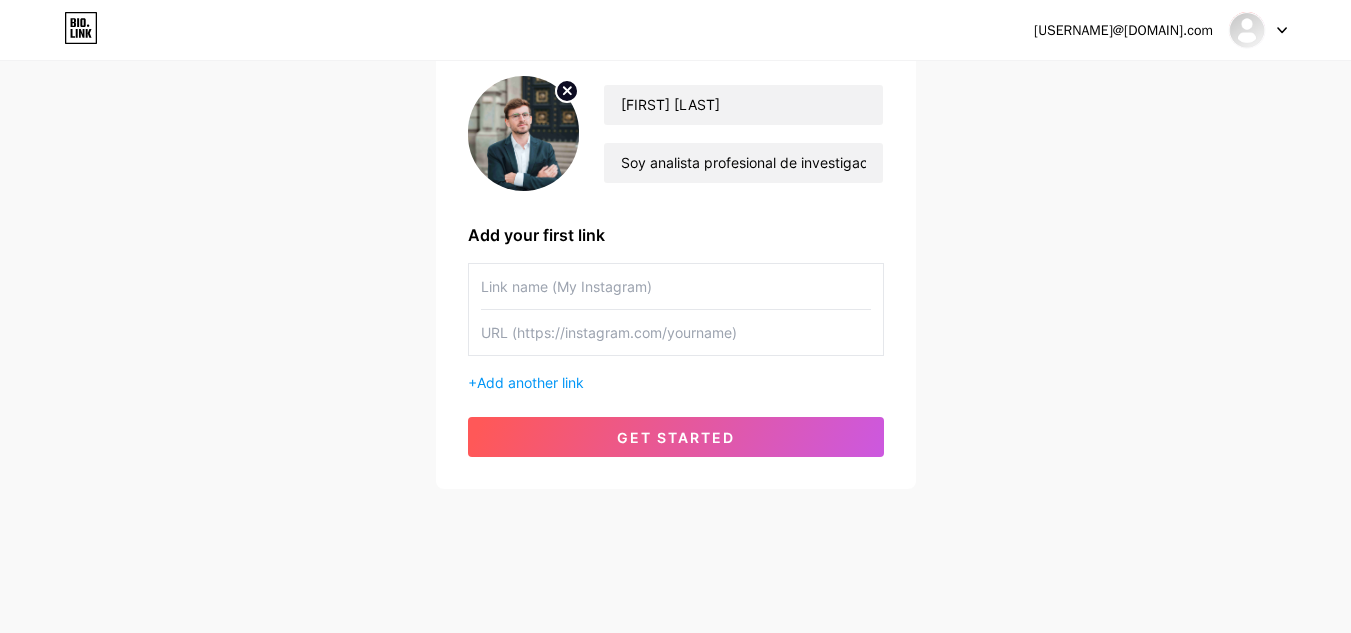 paste on "https://www.instagram.com/accounts/login/?next=%2Finformesdeexpertos%2F&source=omni_redirect" 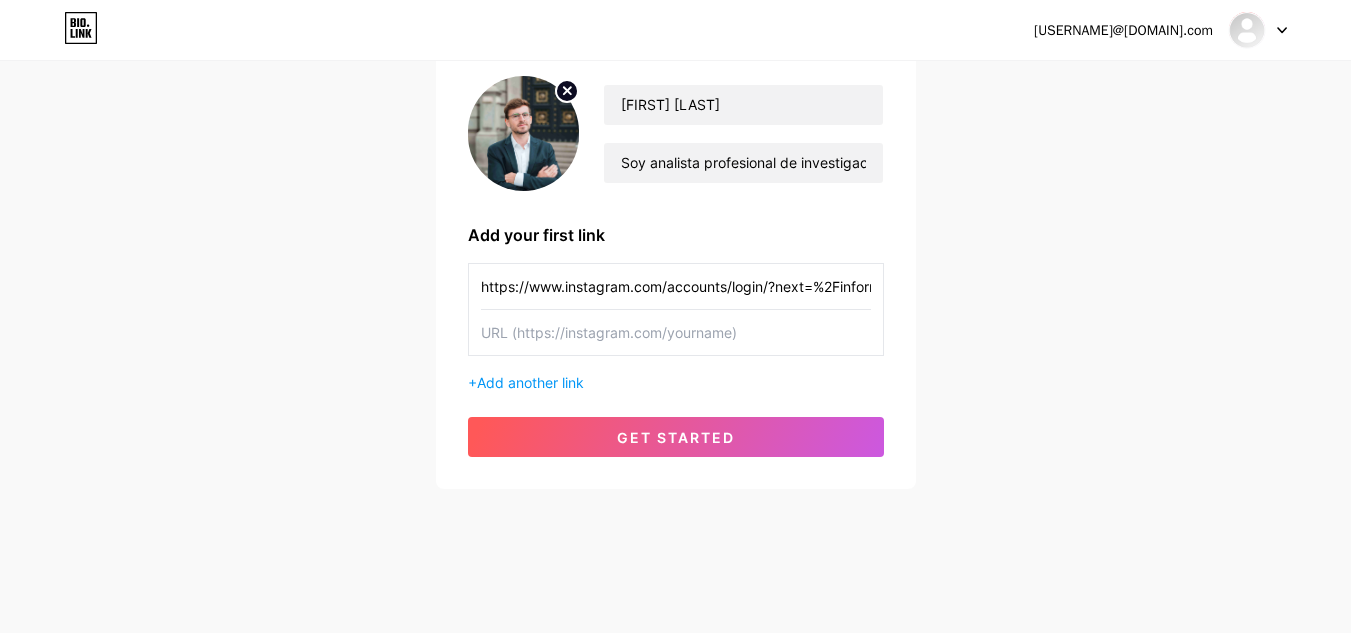 scroll, scrollTop: 0, scrollLeft: 288, axis: horizontal 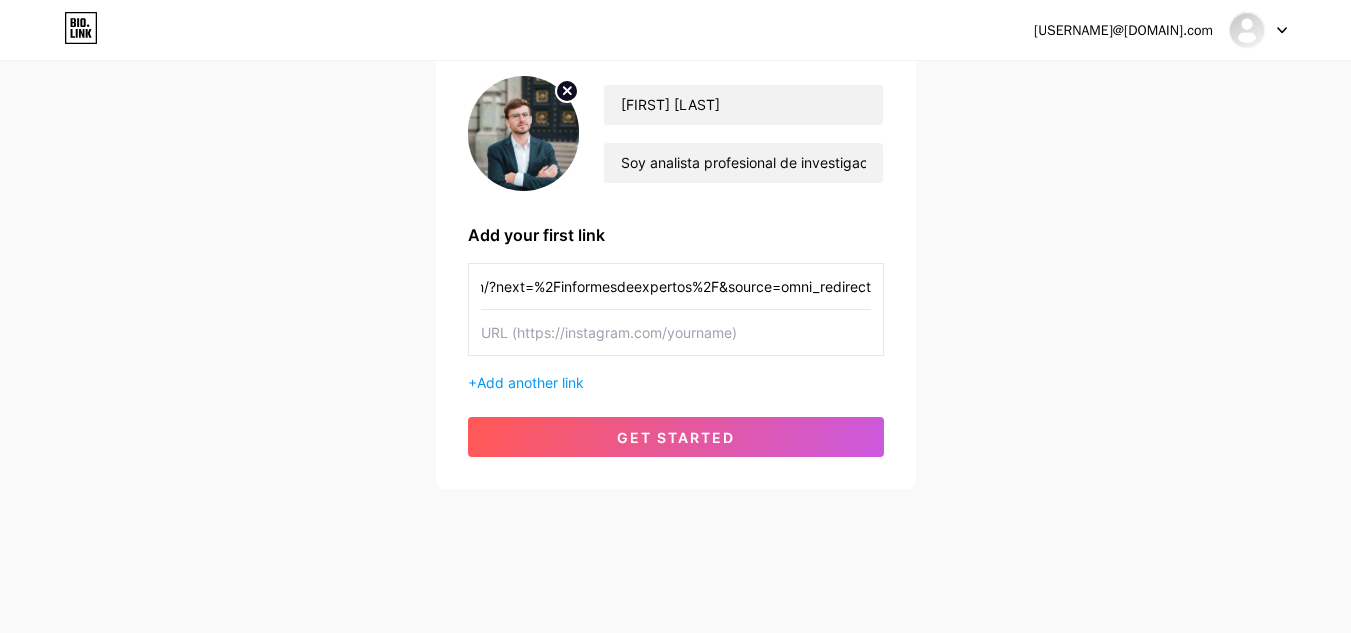 drag, startPoint x: 693, startPoint y: 287, endPoint x: 1234, endPoint y: 303, distance: 541.2366 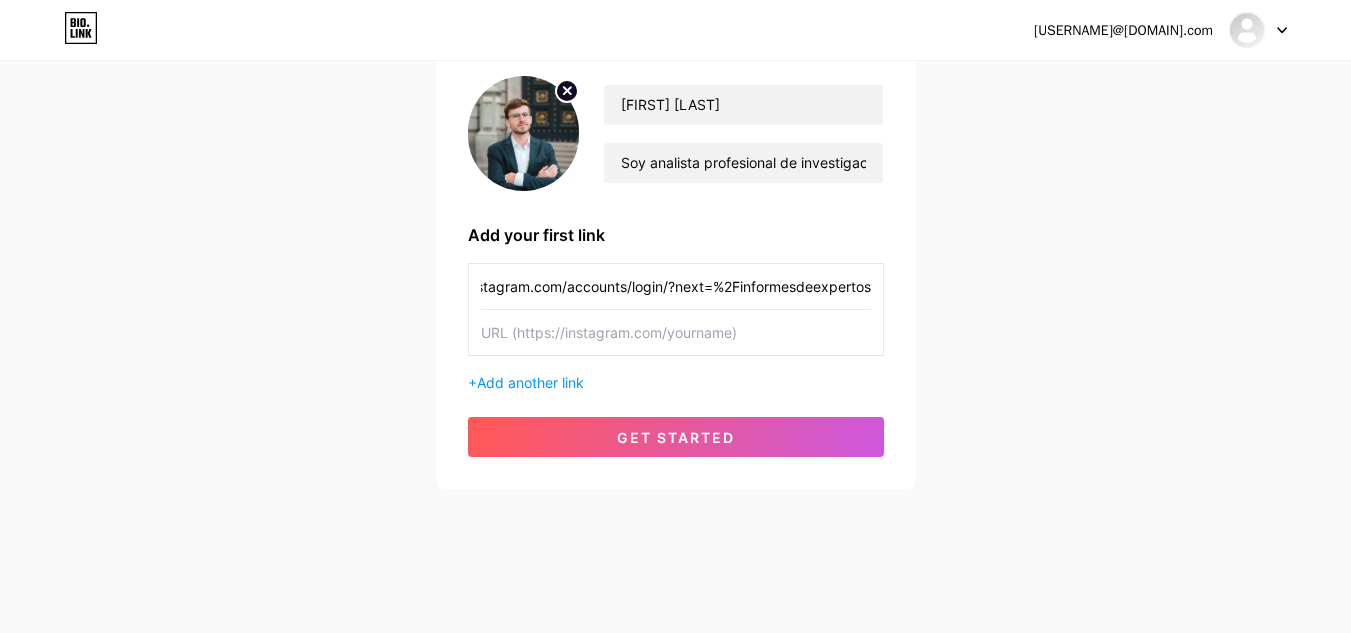 scroll, scrollTop: 0, scrollLeft: 106, axis: horizontal 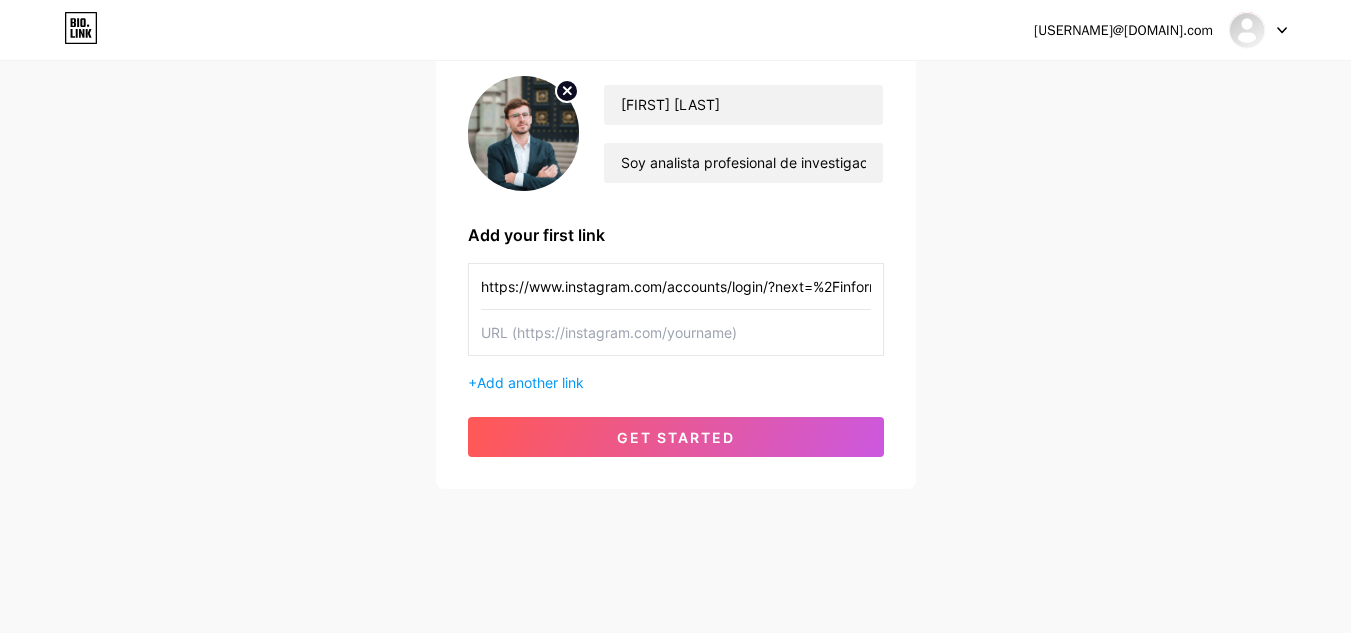 click at bounding box center [676, 286] 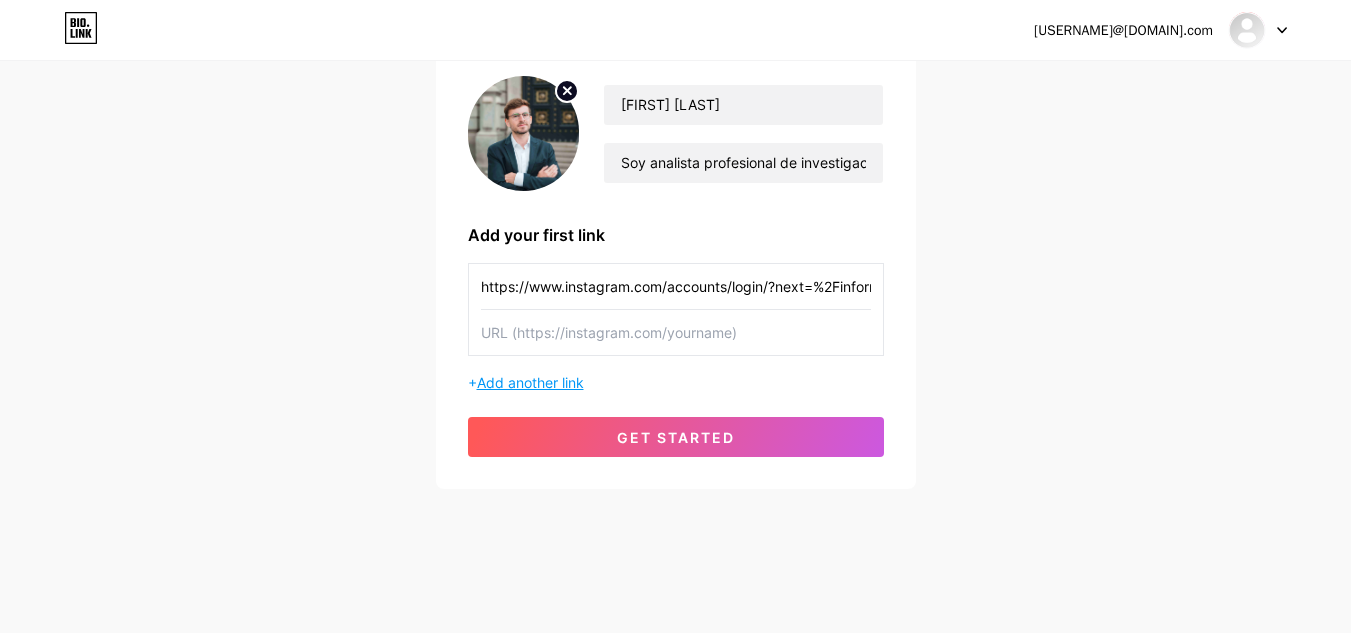 click on "Add another link" at bounding box center (530, 382) 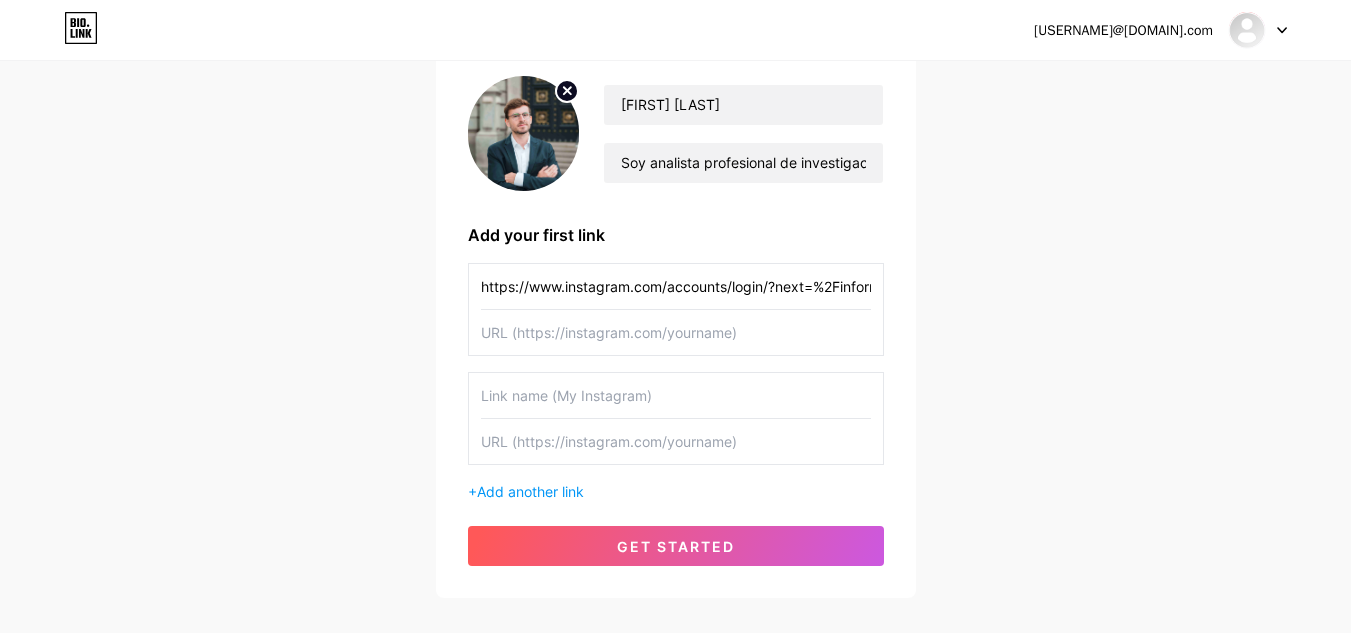 click at bounding box center [676, 286] 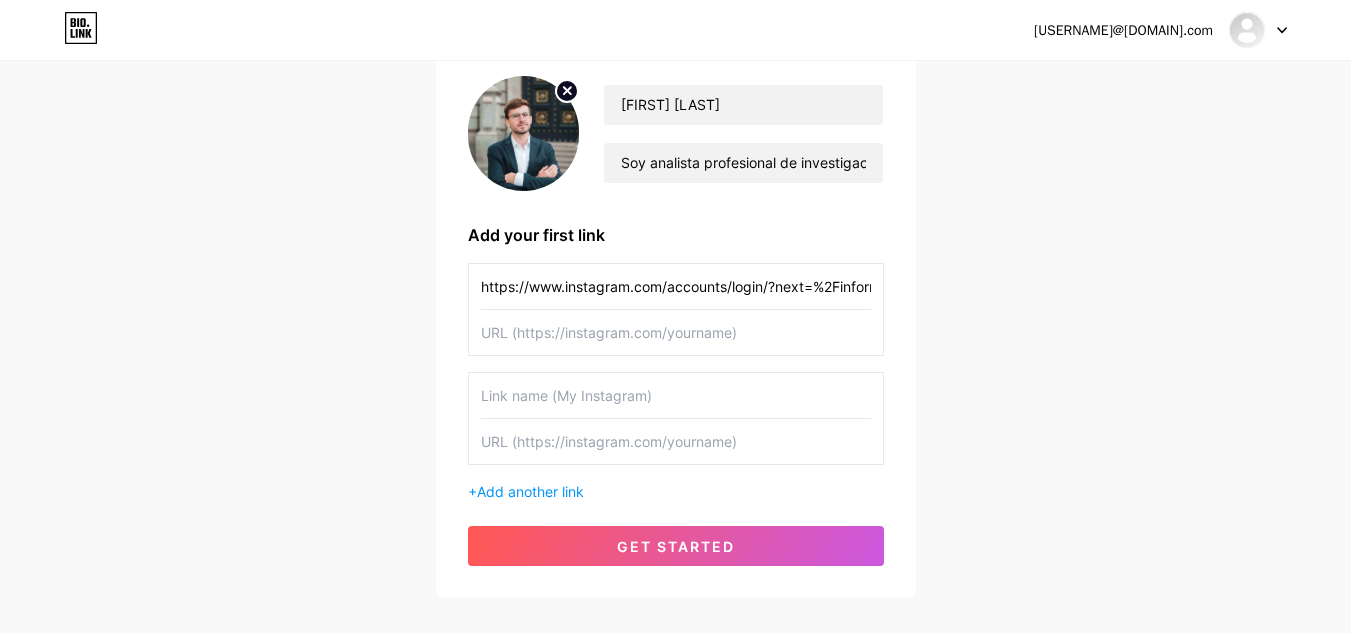 paste on "https://www.informesdeexpertos.com/" 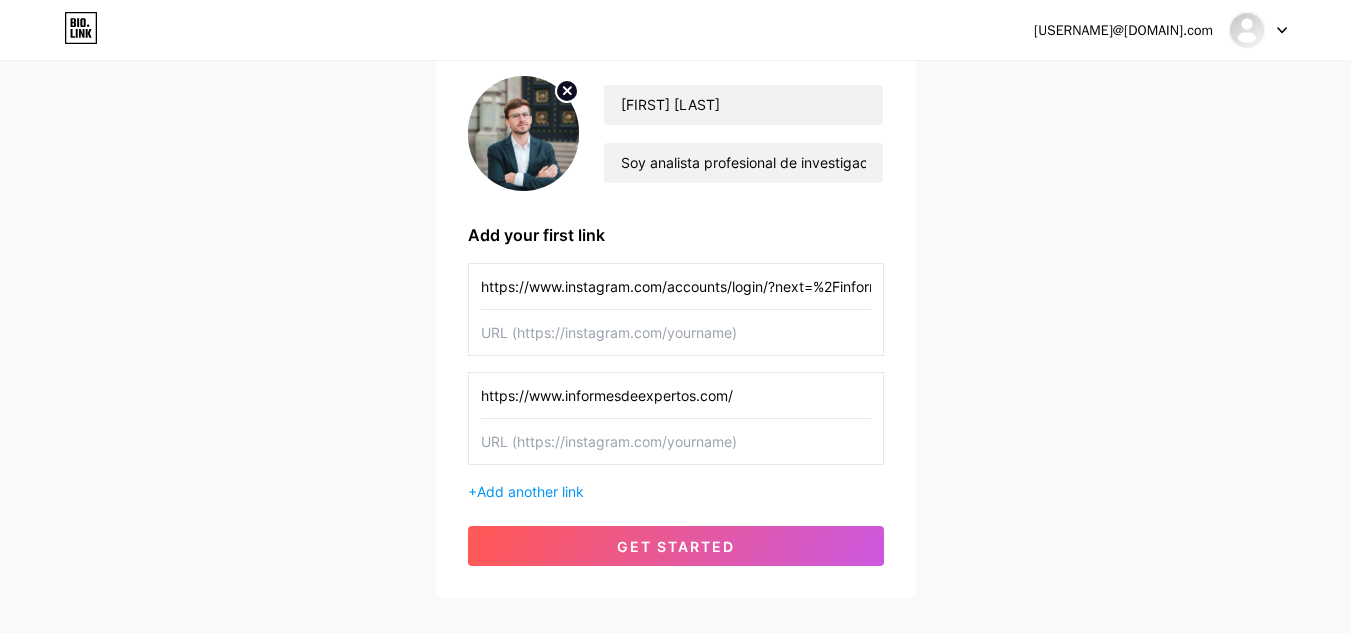 type on "https://www.informesdeexpertos.com/" 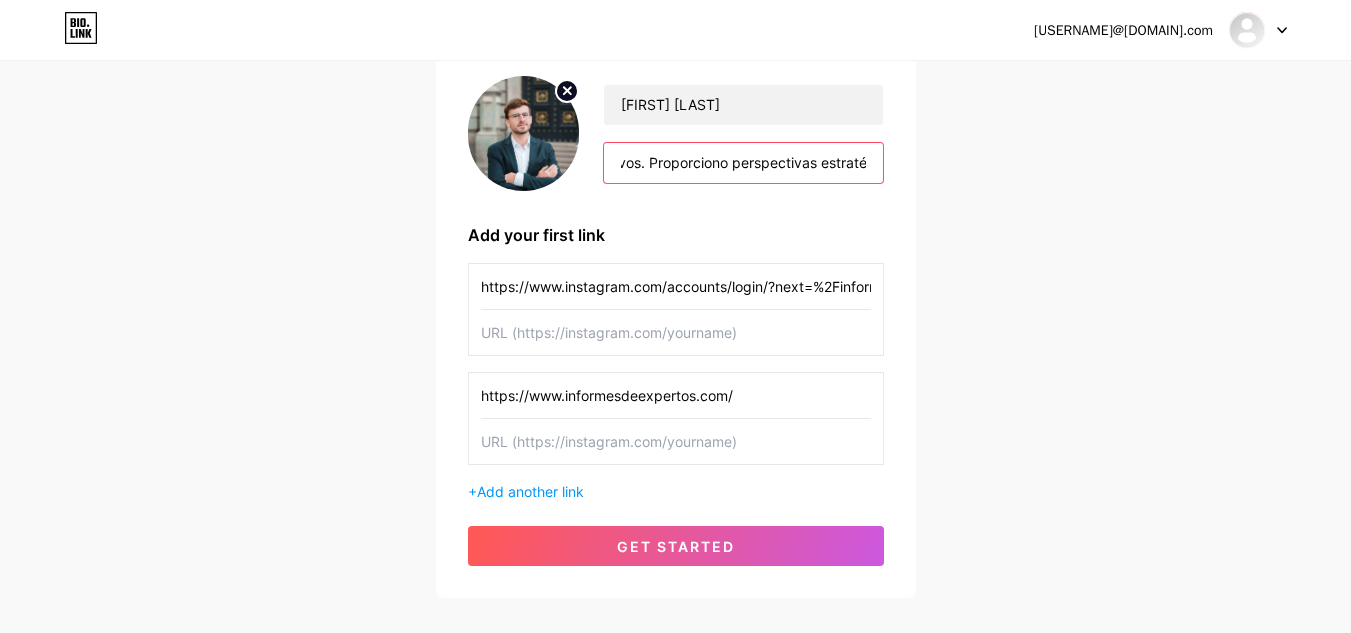 scroll, scrollTop: 0, scrollLeft: 2163, axis: horizontal 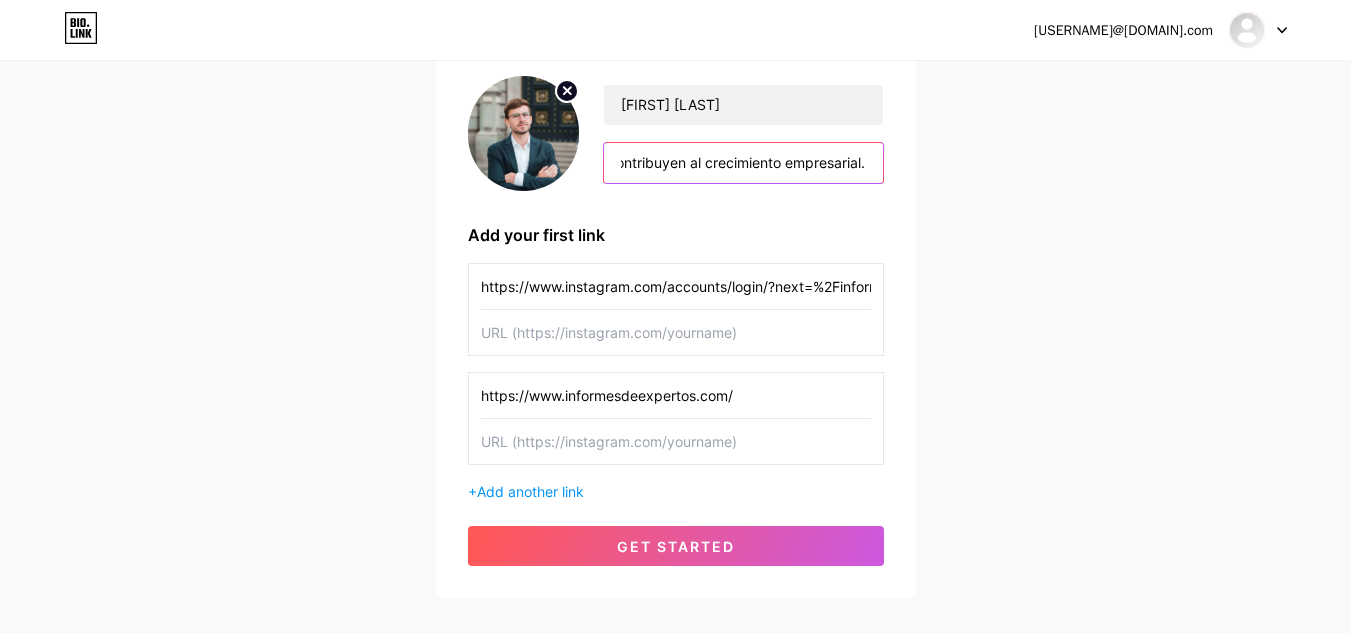 drag, startPoint x: 770, startPoint y: 159, endPoint x: 998, endPoint y: 160, distance: 228.0022 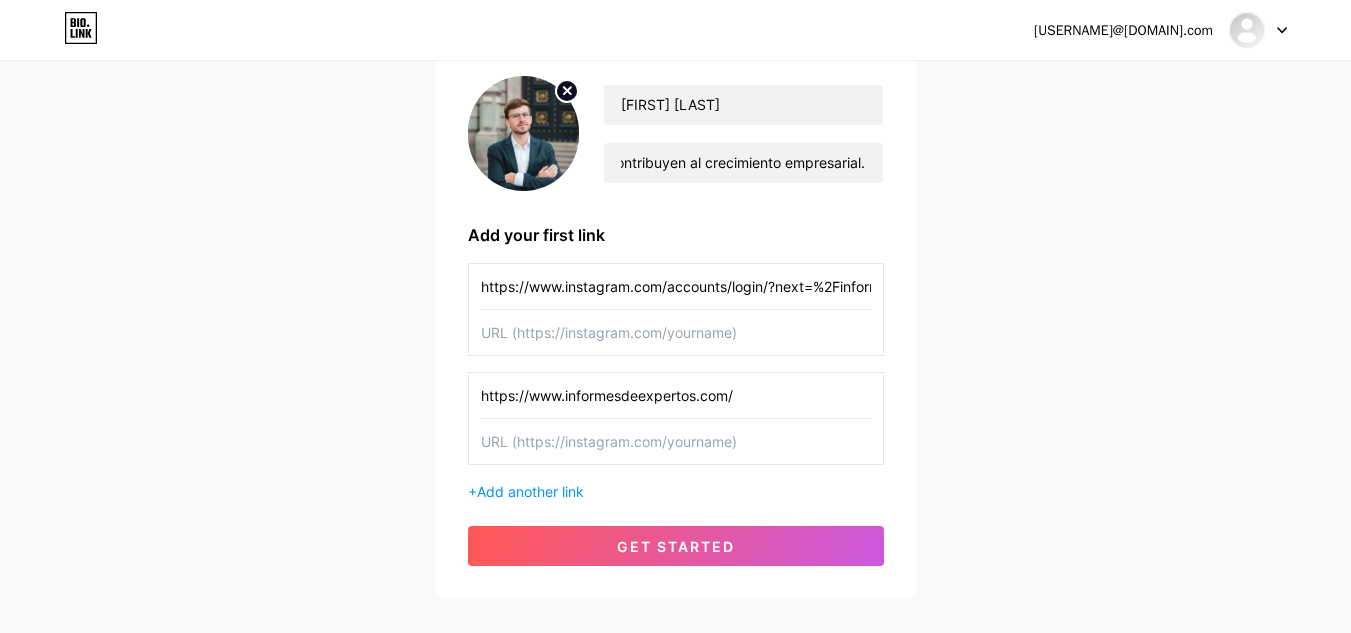 click at bounding box center (676, 286) 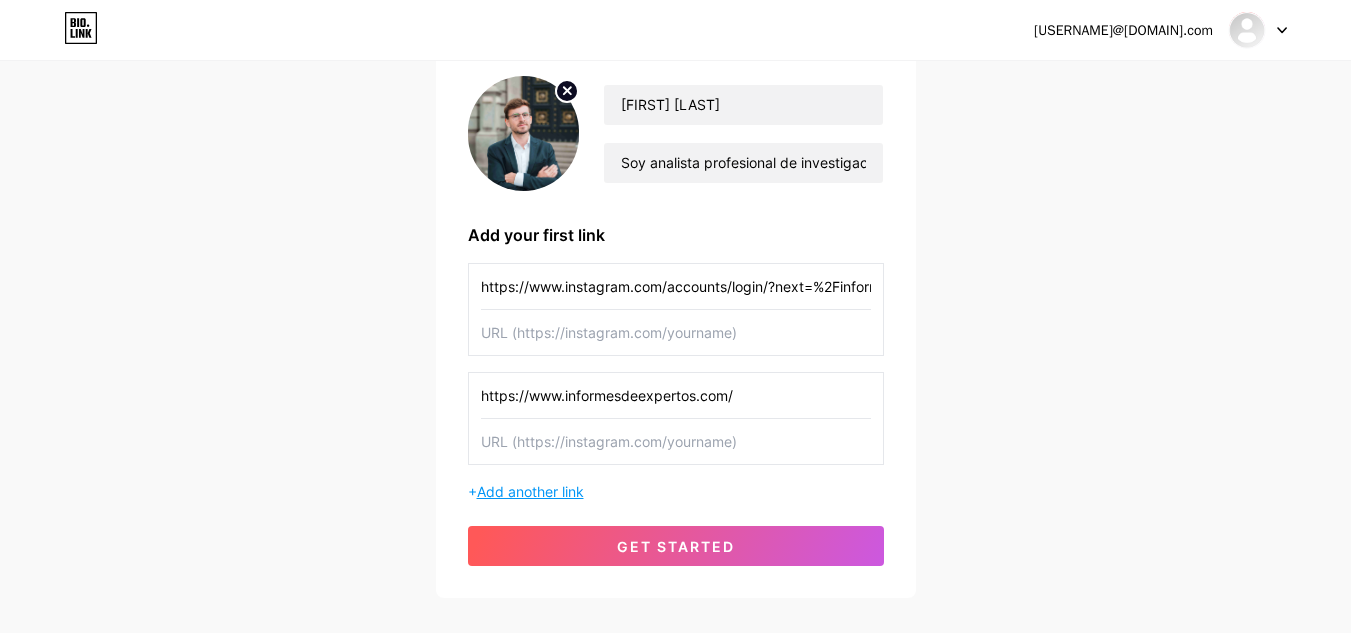 click on "Add another link" at bounding box center [530, 491] 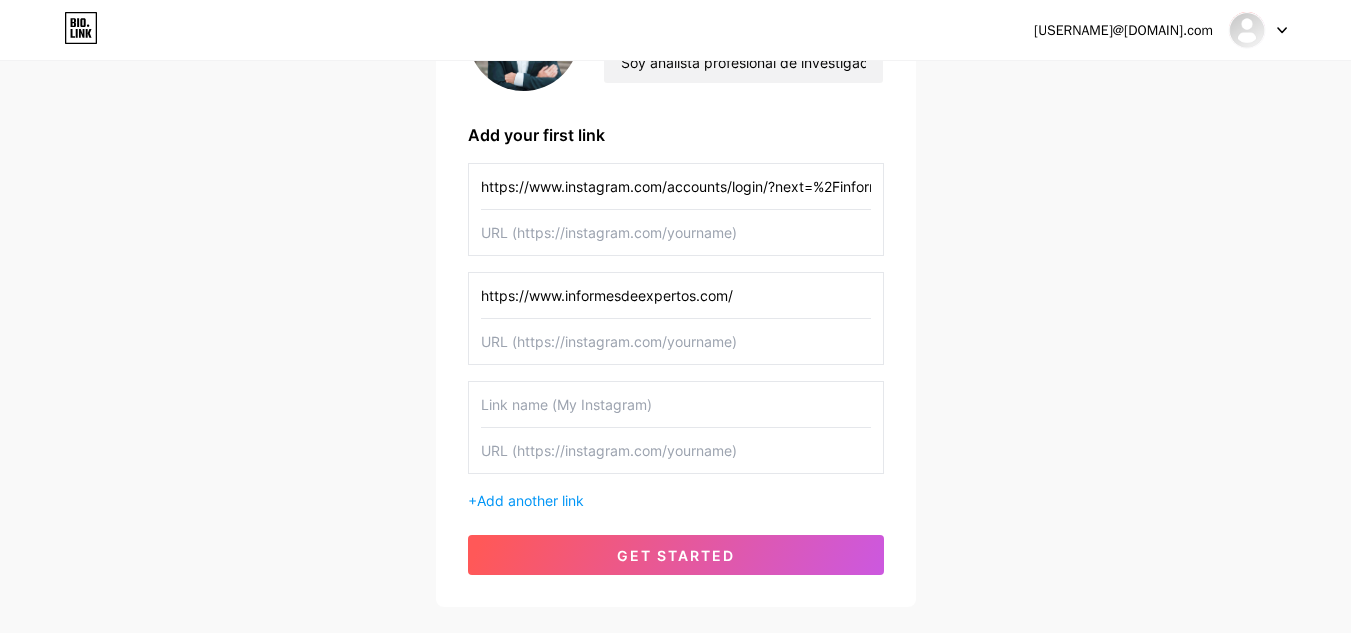 scroll, scrollTop: 160, scrollLeft: 0, axis: vertical 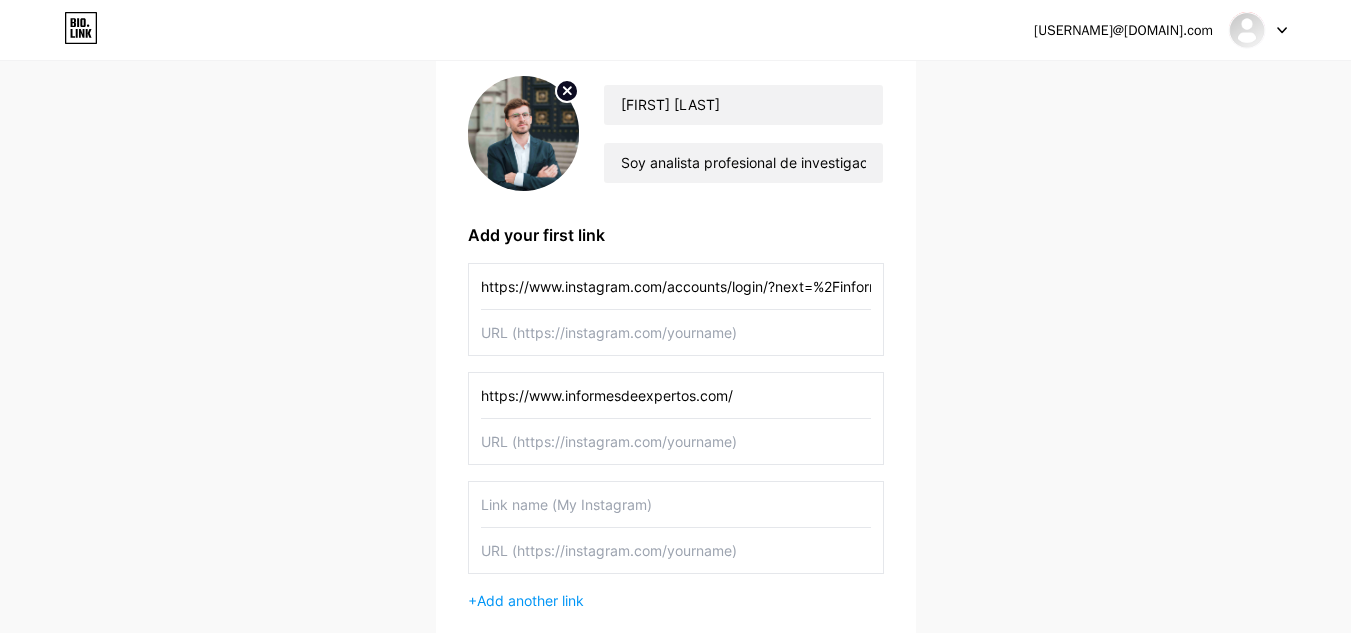 click on "https://www.instagram.com/accounts/login/?next=%2Finformesdeexpertos" at bounding box center (676, 286) 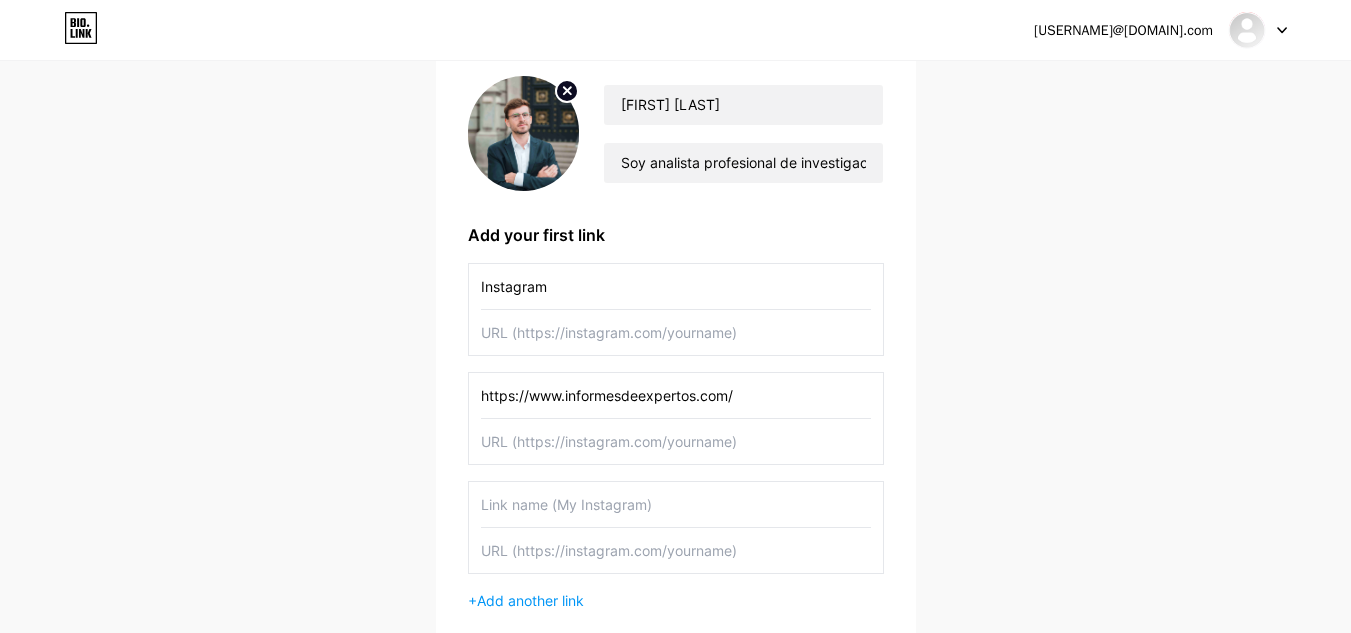 type on "Instagram" 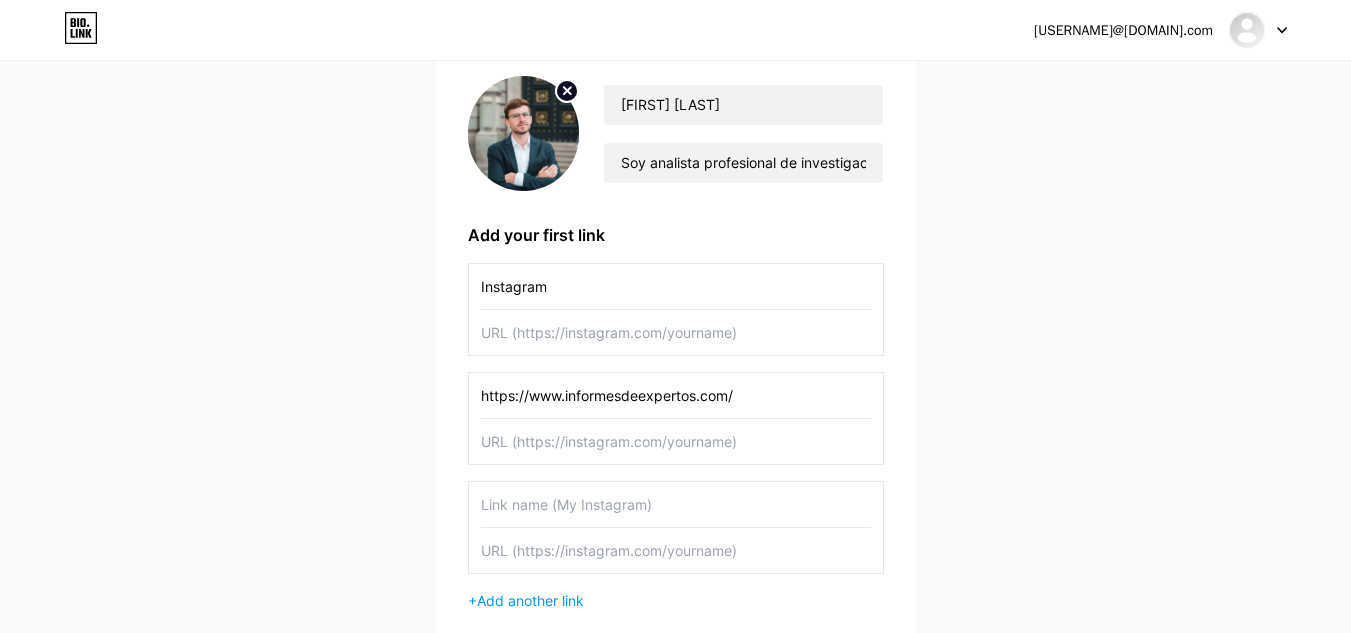 paste on "Informes de Expertos (IDE)" 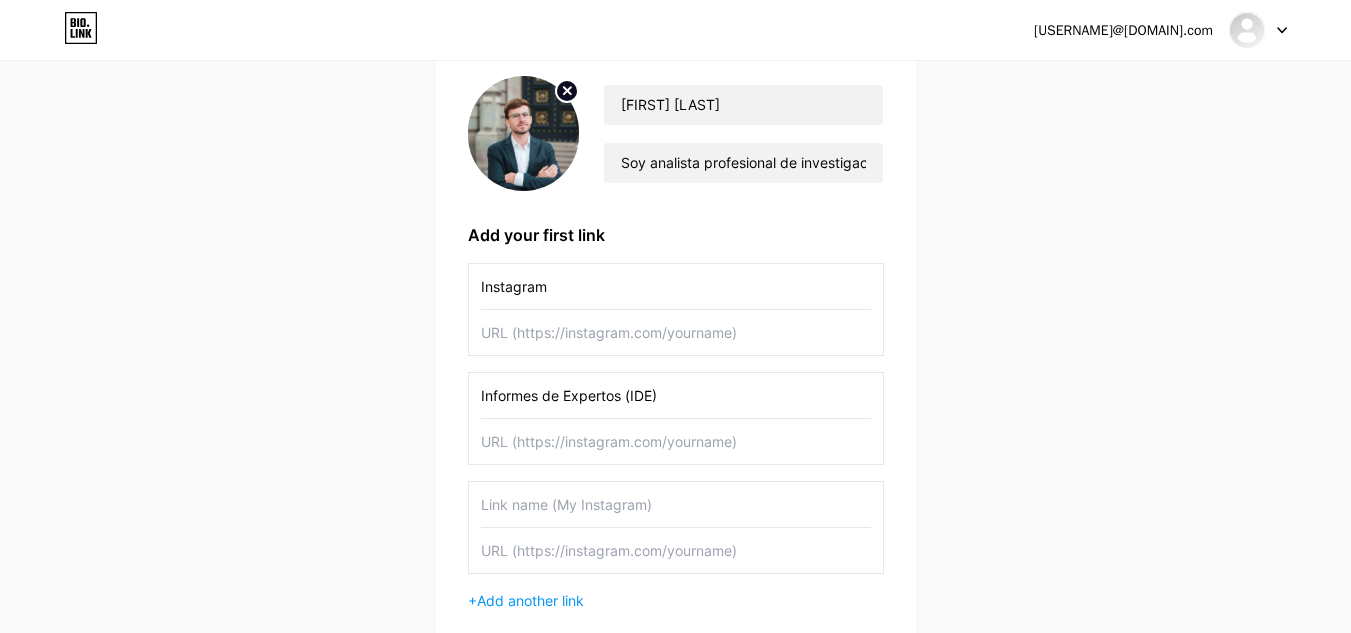 type on "Informes de Expertos (IDE)" 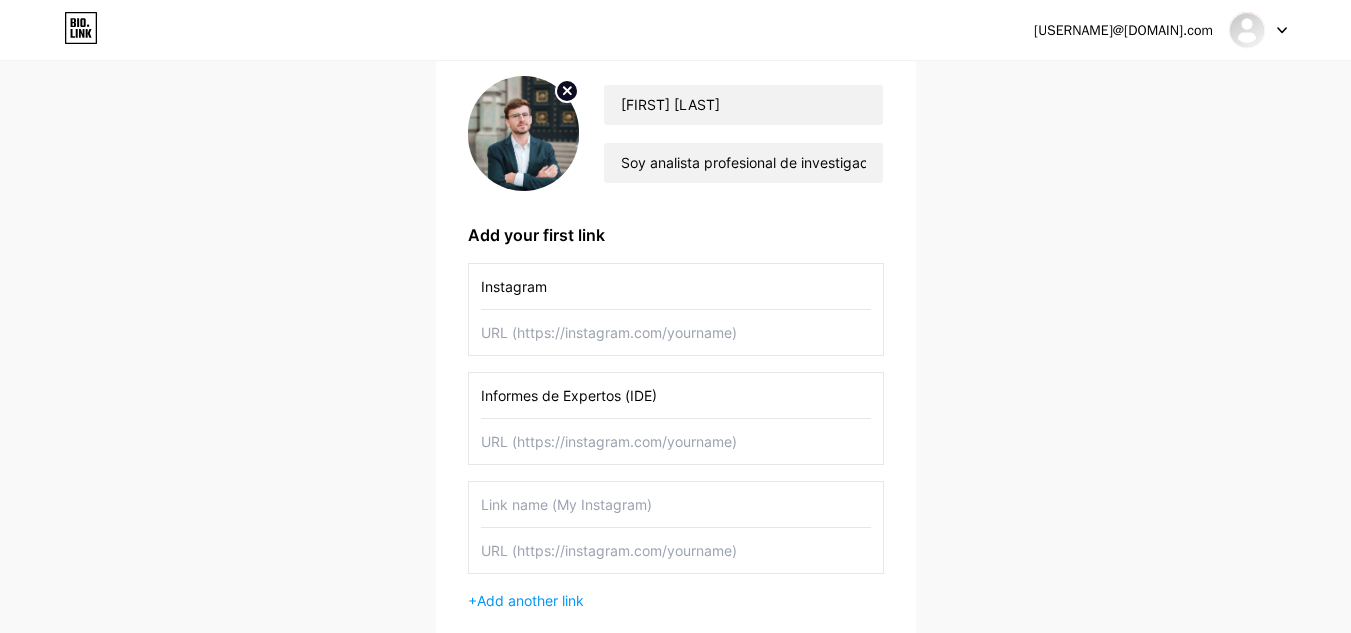 click at bounding box center (676, 286) 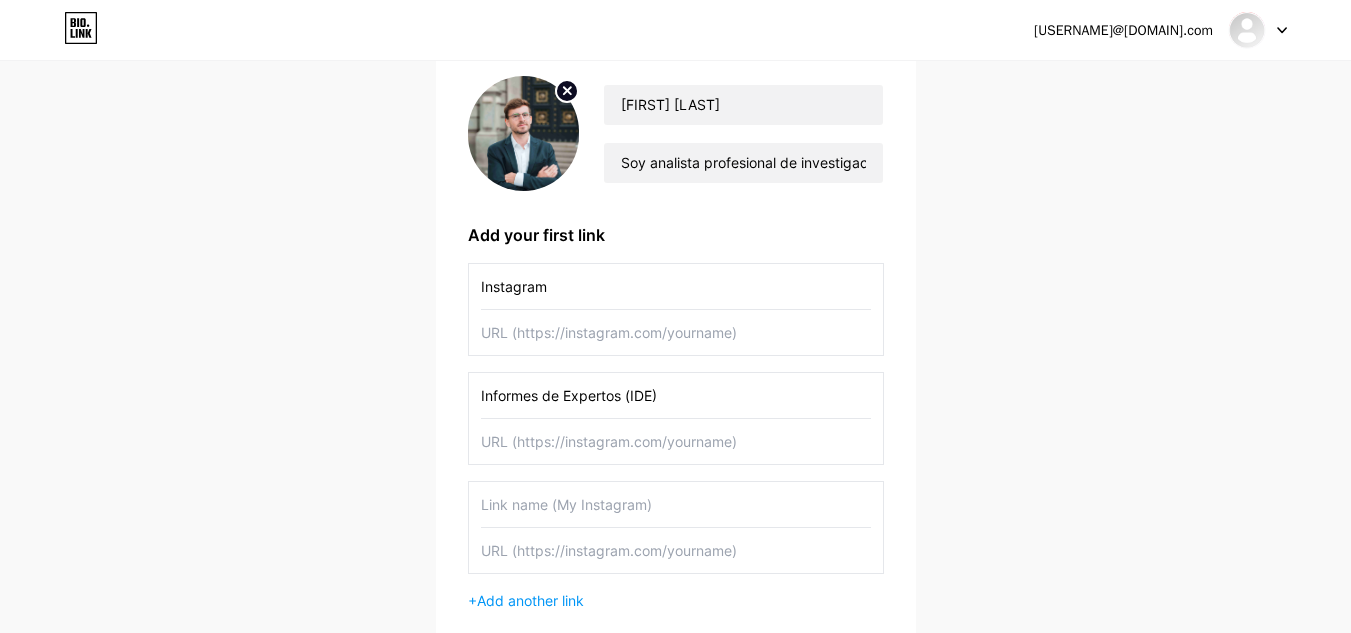 paste on "https://www.informesdeexpertos.com/" 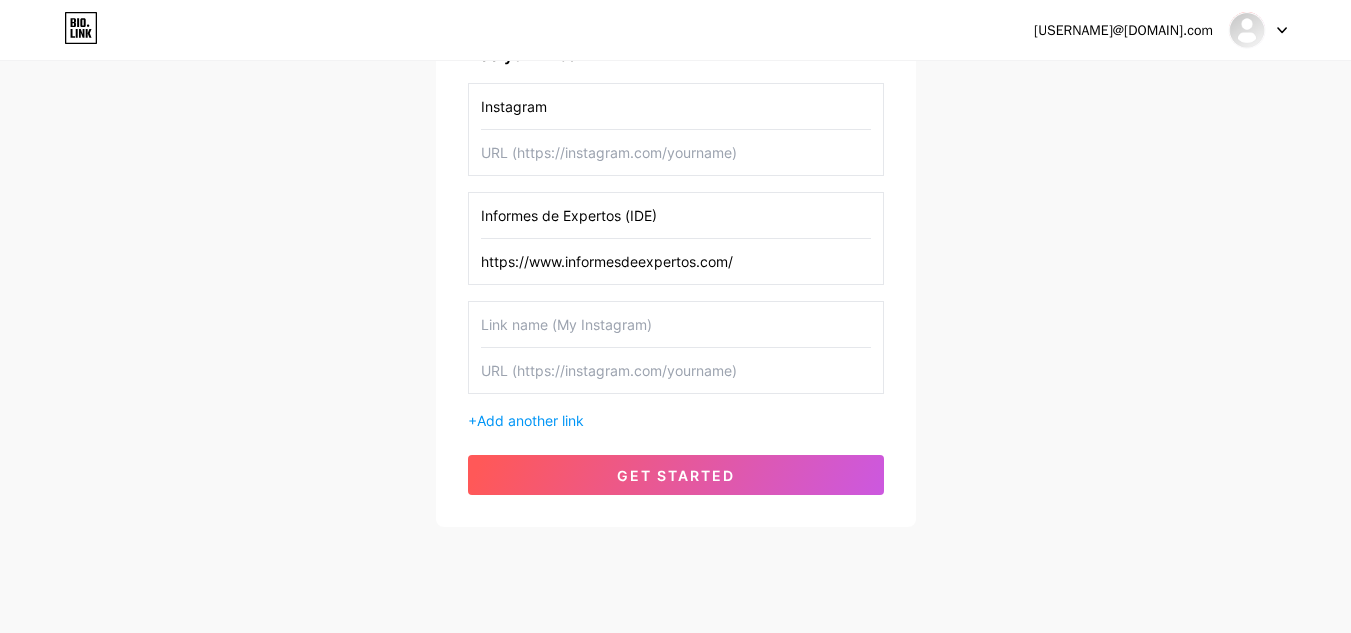scroll, scrollTop: 360, scrollLeft: 0, axis: vertical 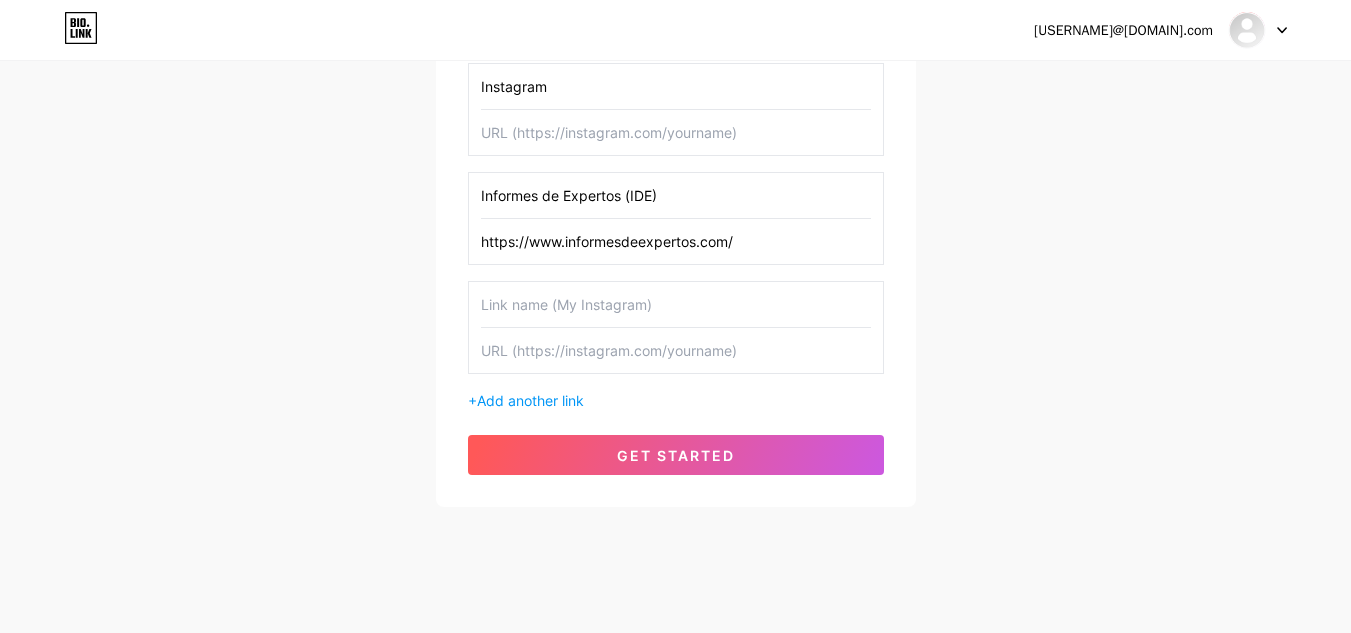 type on "https://www.informesdeexpertos.com/" 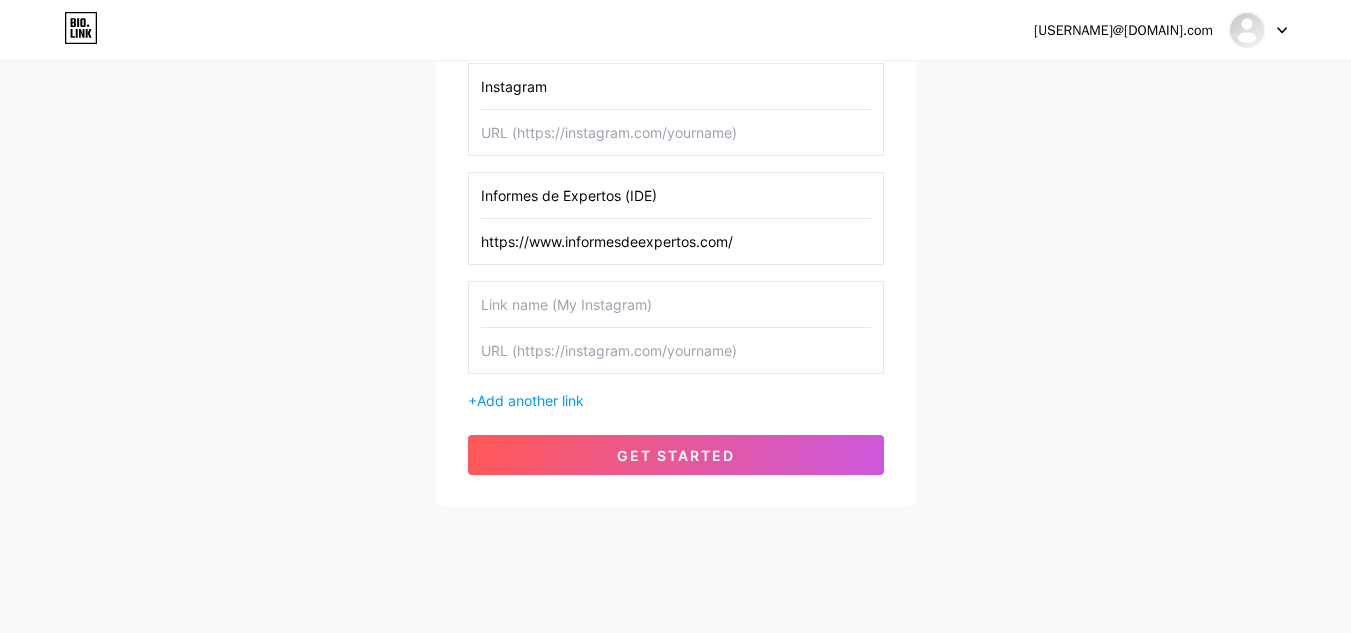 click at bounding box center (676, 86) 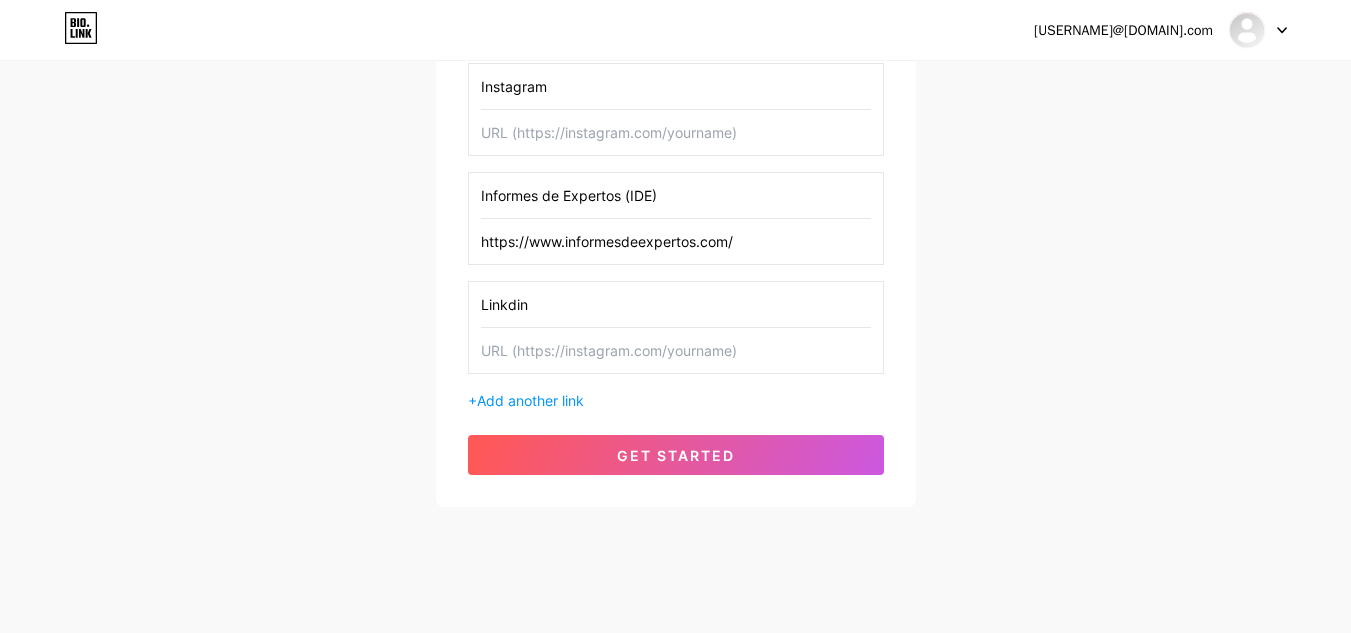 type on "Linkdin" 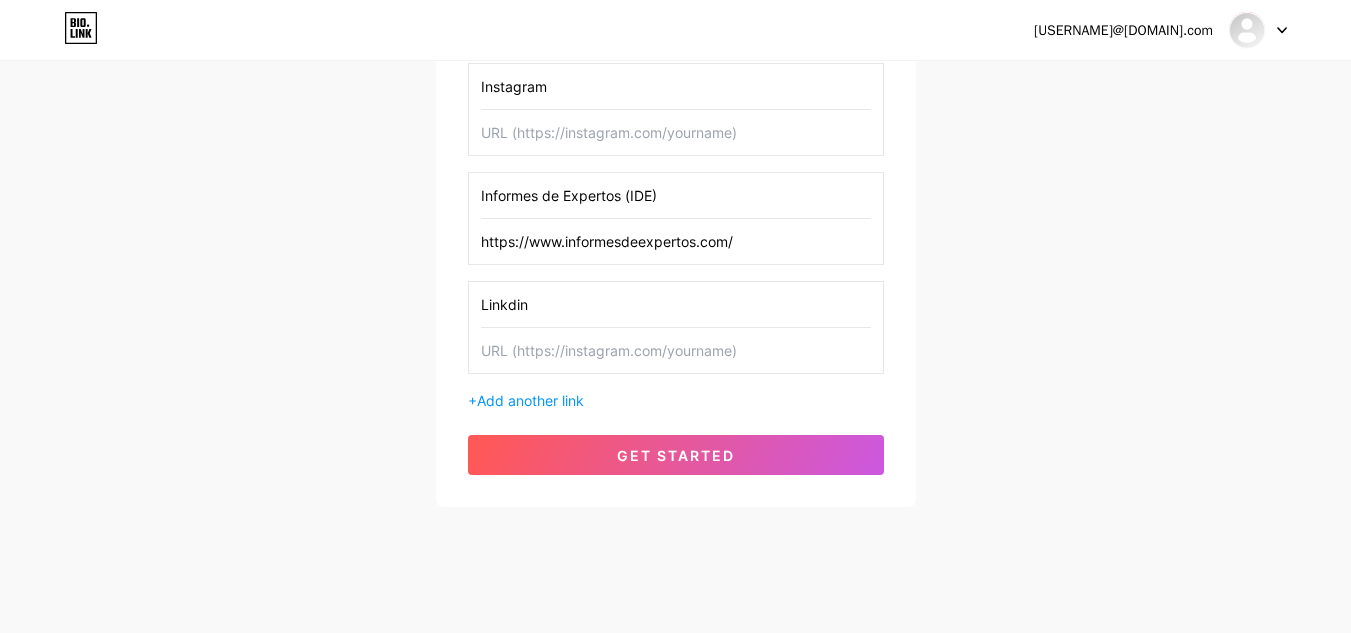 paste on "https://www.linkedin.com/company/informesdeexpertos/" 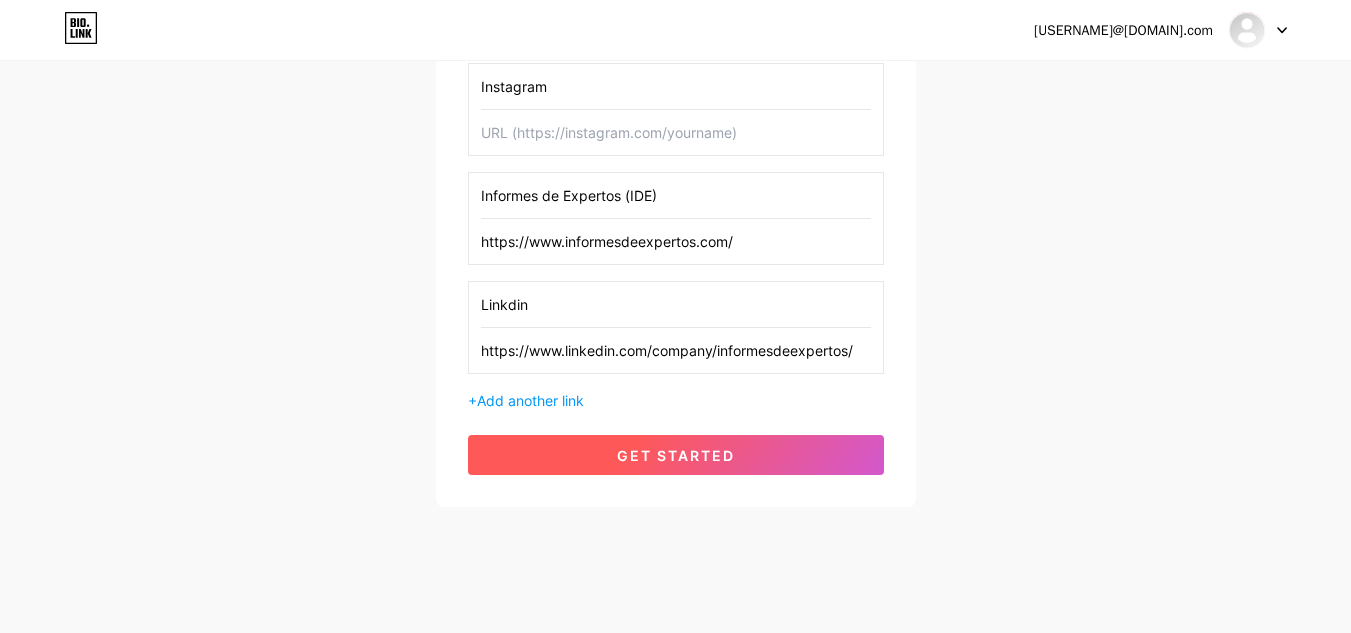 type on "https://www.linkedin.com/company/informesdeexpertos/" 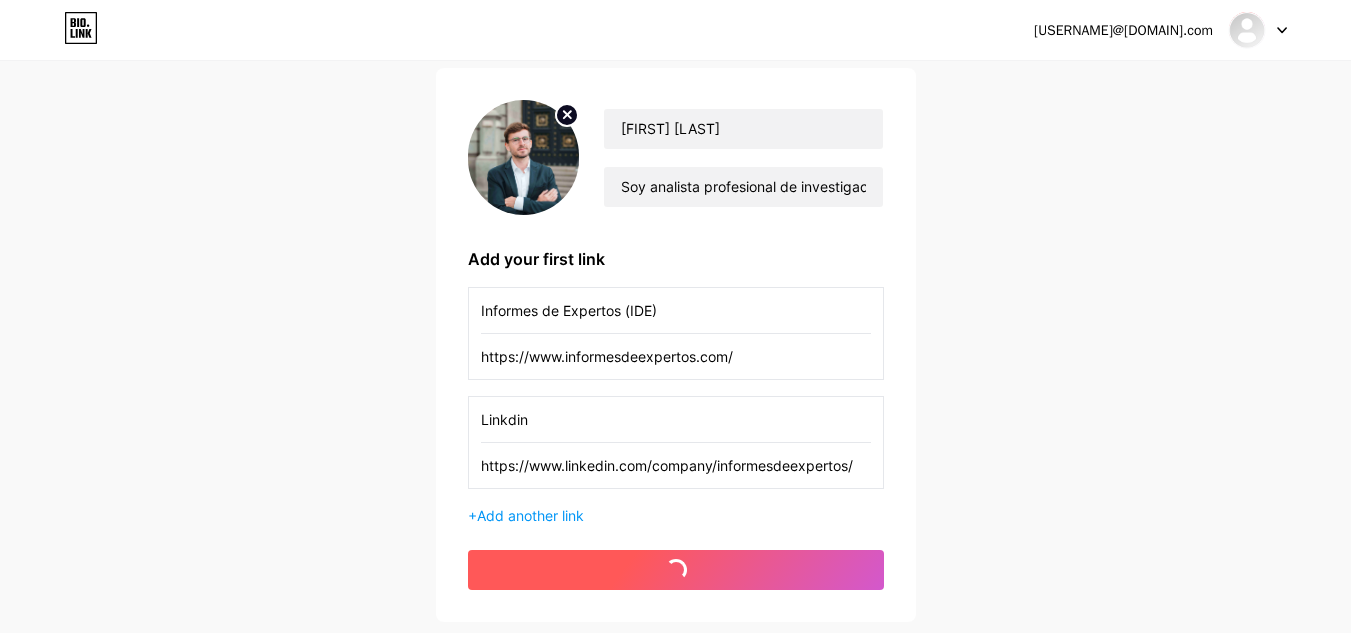 scroll, scrollTop: 0, scrollLeft: 0, axis: both 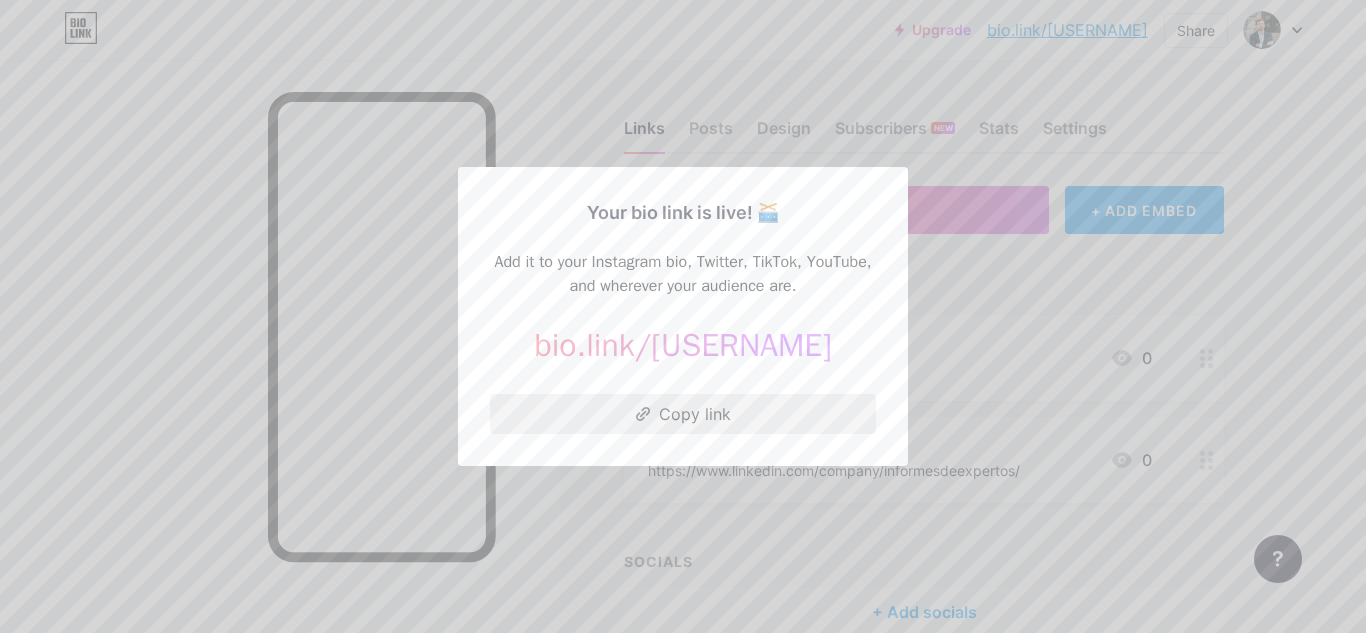 click on "Copy link" at bounding box center [683, 414] 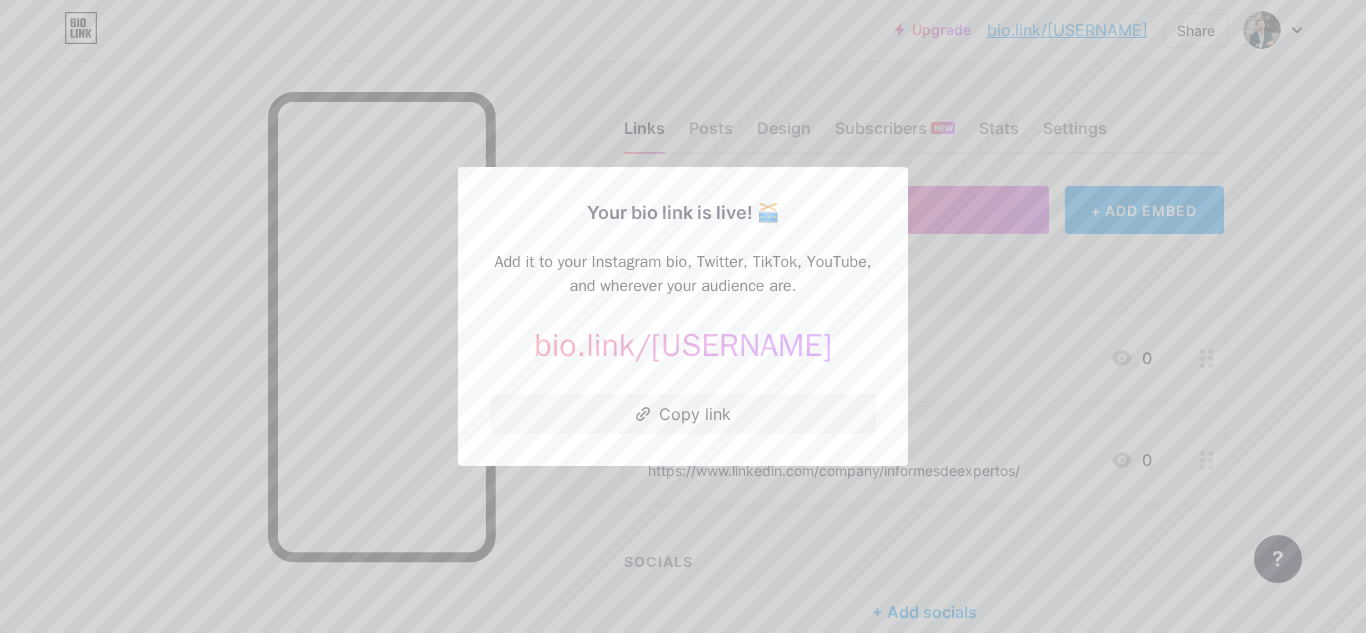 click at bounding box center (683, 316) 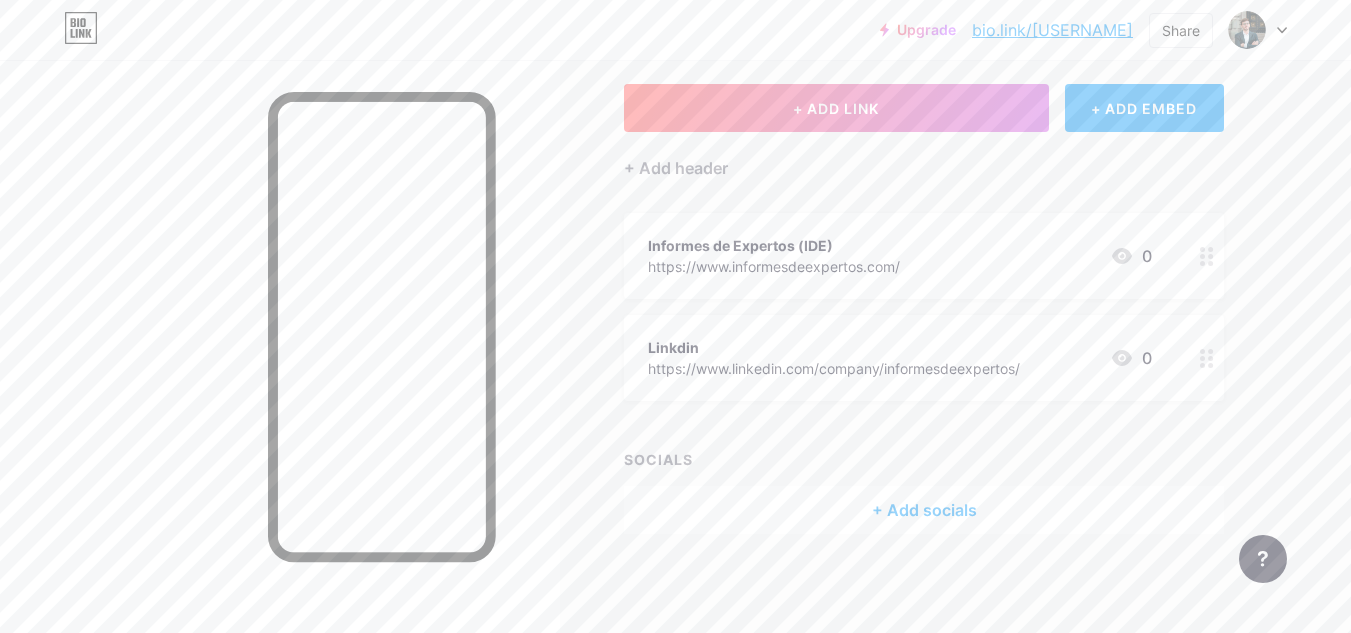 scroll, scrollTop: 0, scrollLeft: 0, axis: both 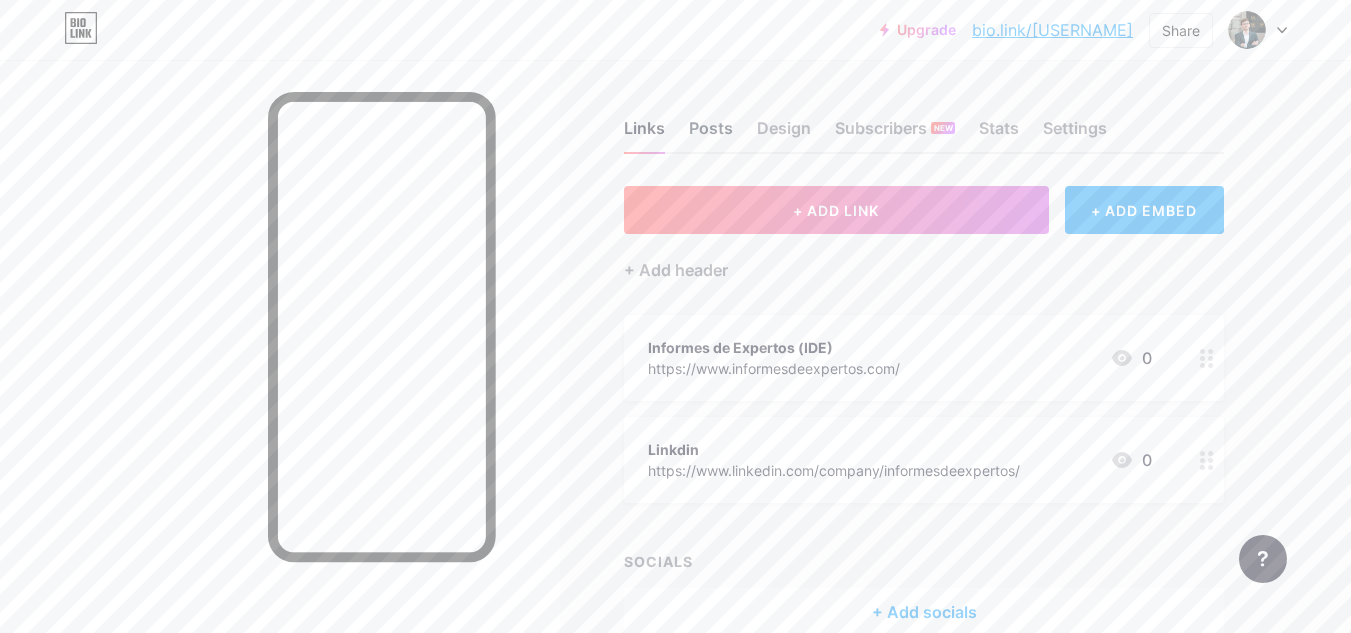 click on "Posts" at bounding box center (711, 134) 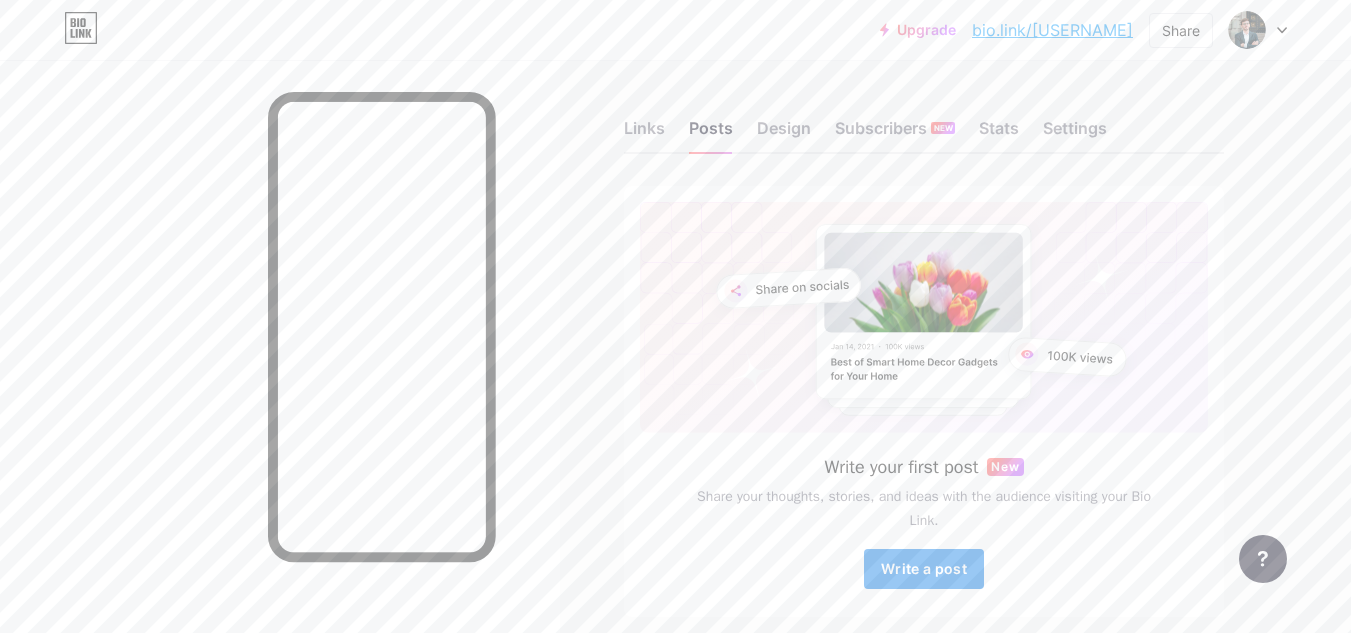 click on "Write a post" at bounding box center (924, 568) 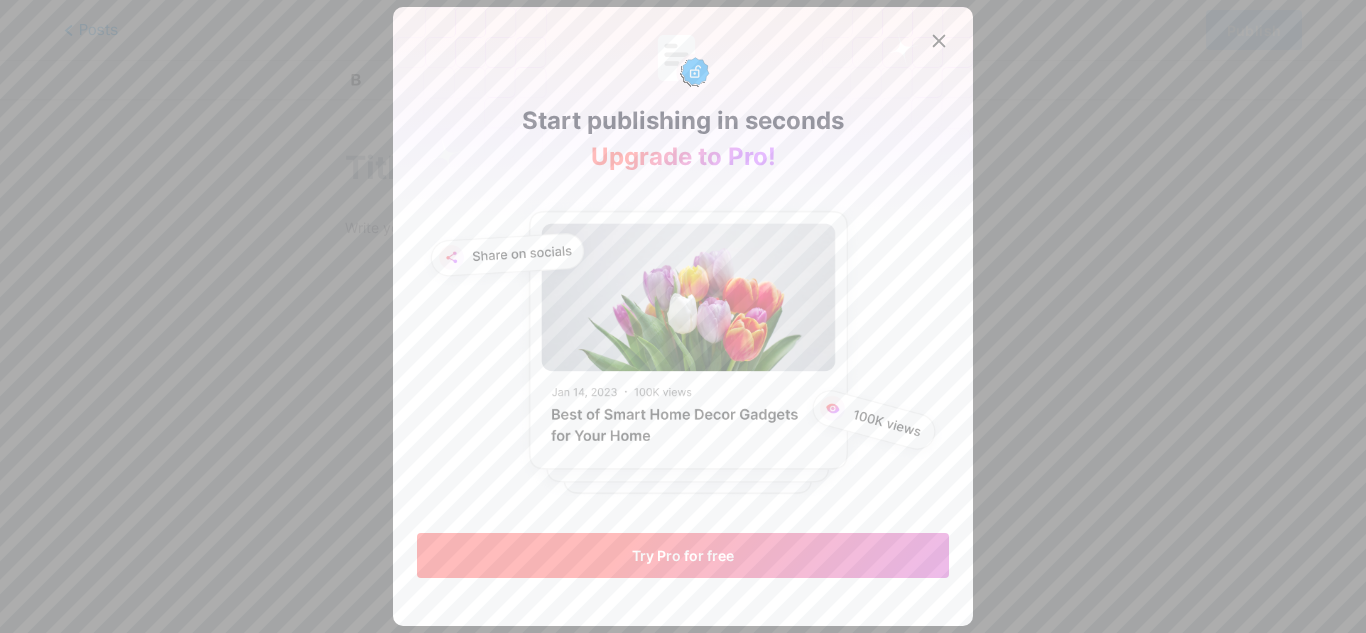 click on "Try Pro for free" at bounding box center (683, 555) 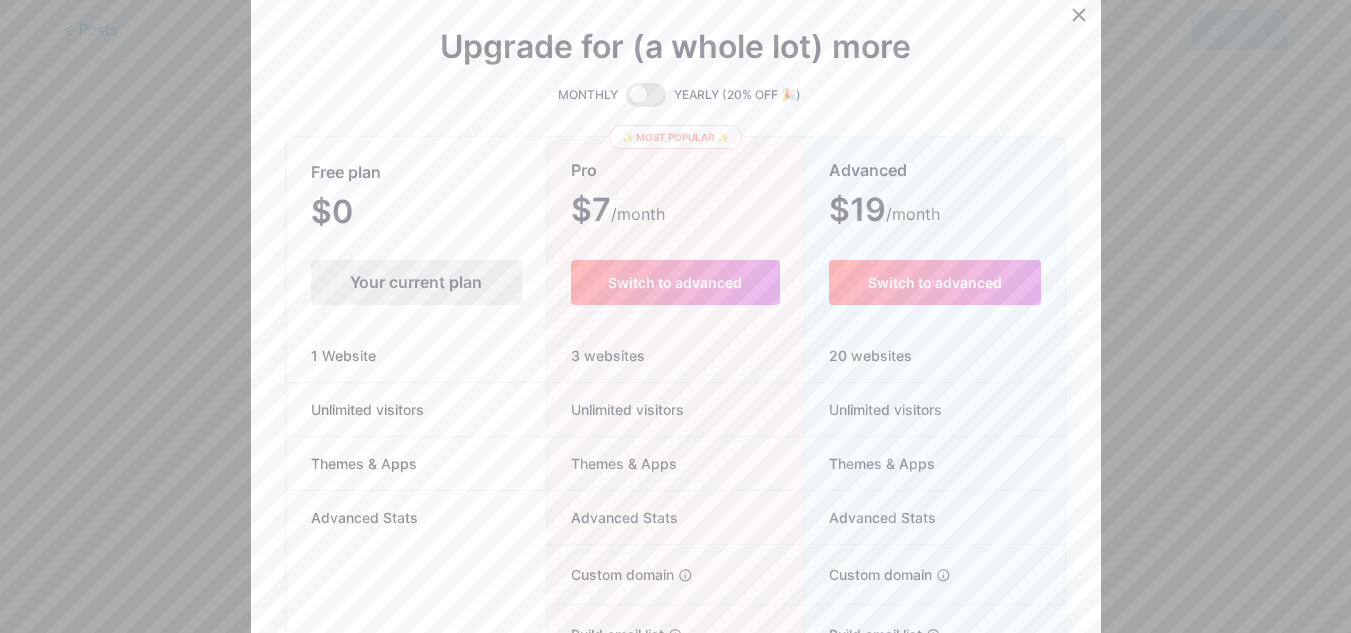 click on "Your current plan" at bounding box center [416, 282] 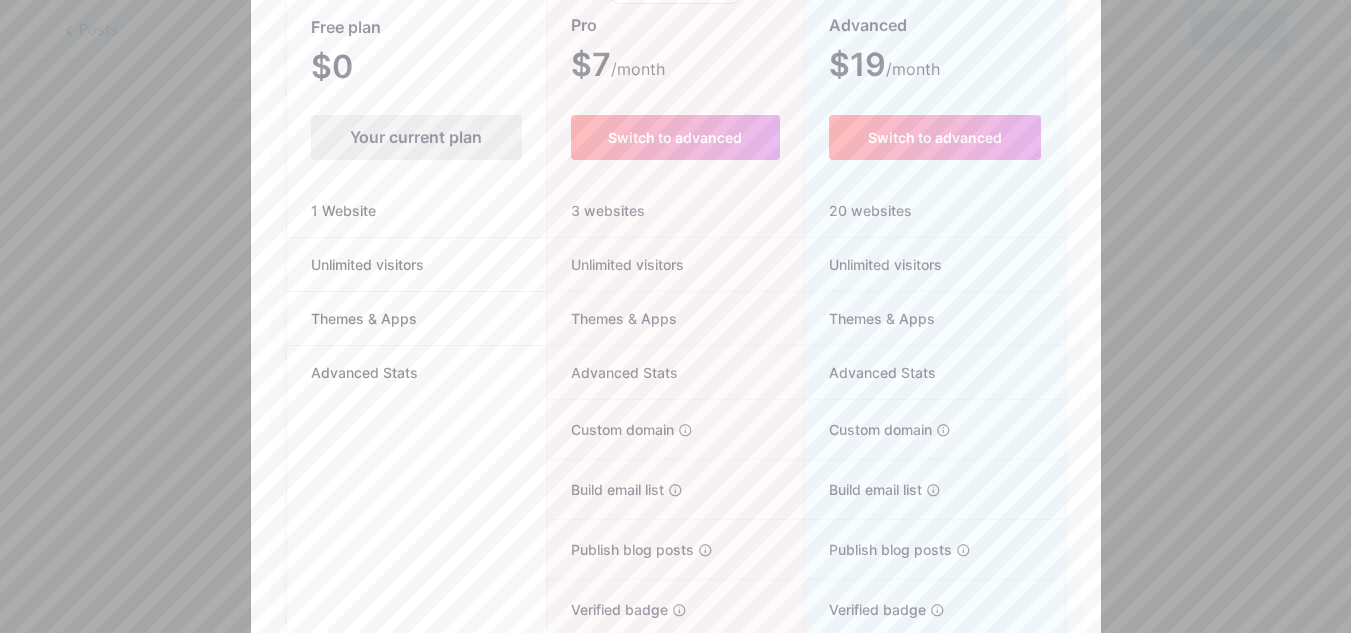 scroll, scrollTop: 248, scrollLeft: 0, axis: vertical 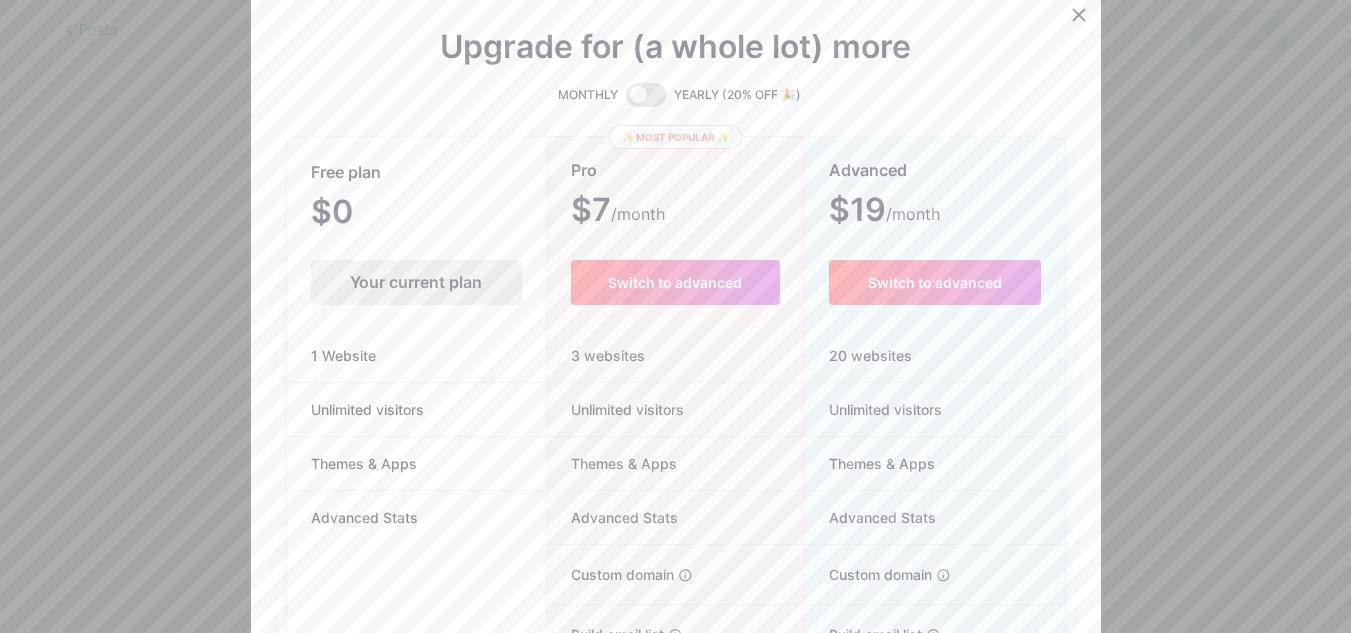 click at bounding box center [675, 316] 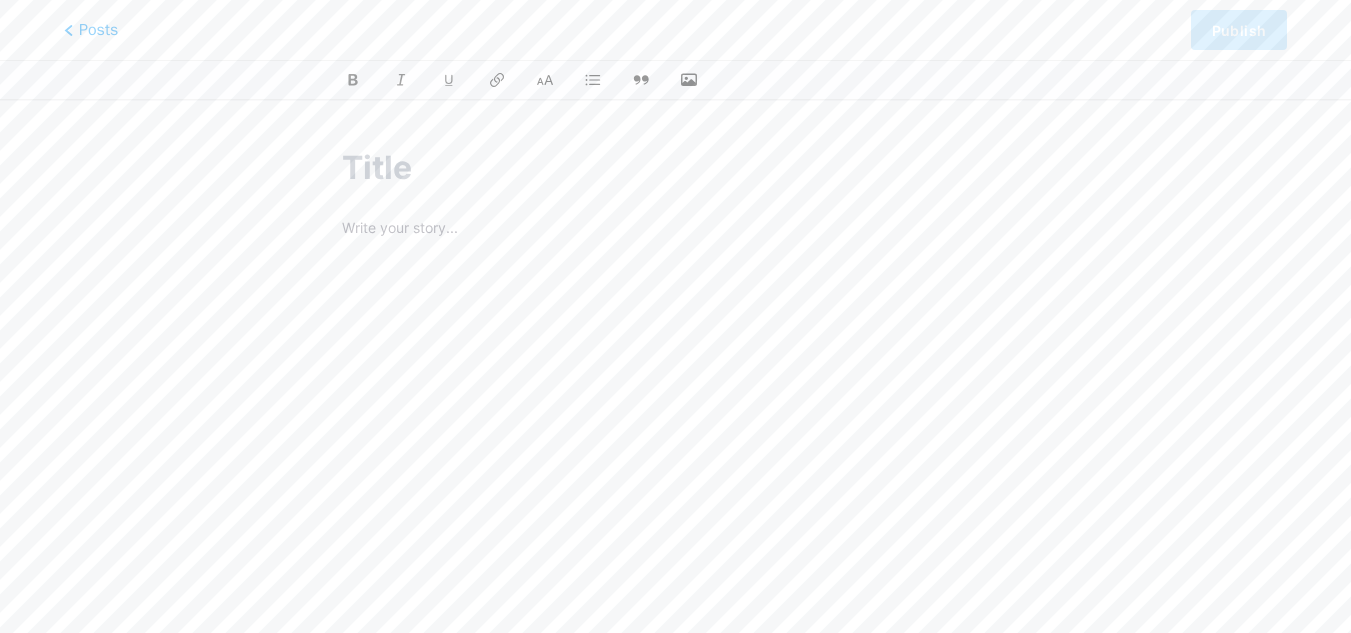 click at bounding box center (675, 230) 